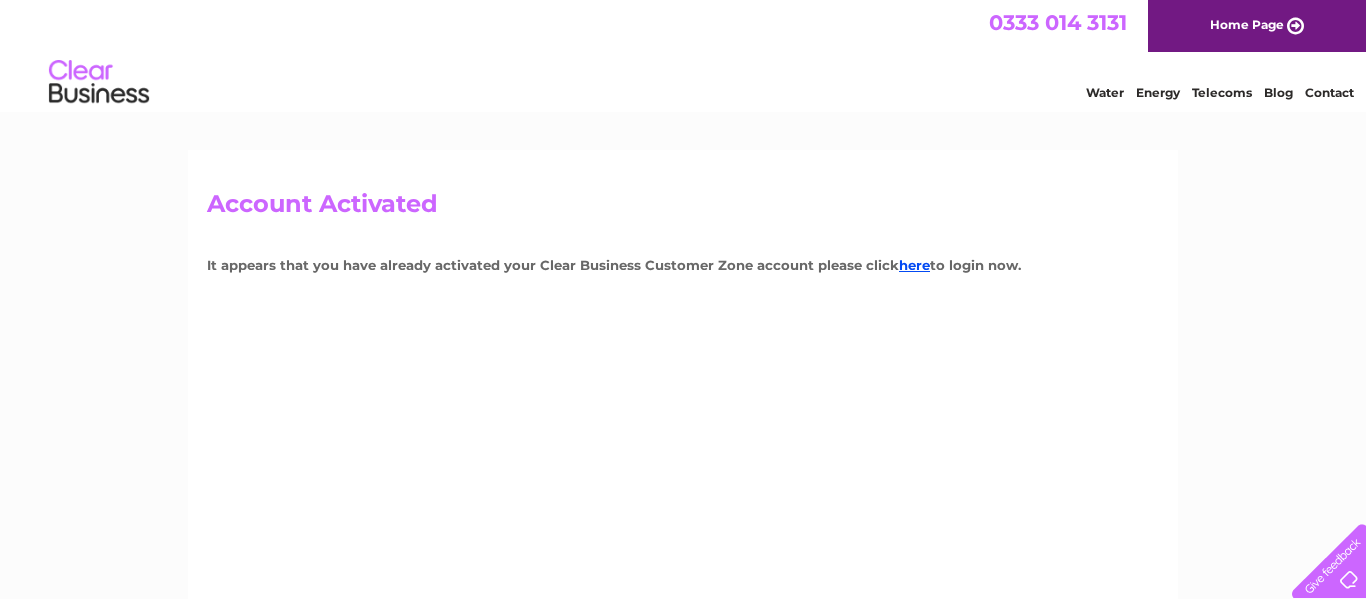 scroll, scrollTop: 0, scrollLeft: 0, axis: both 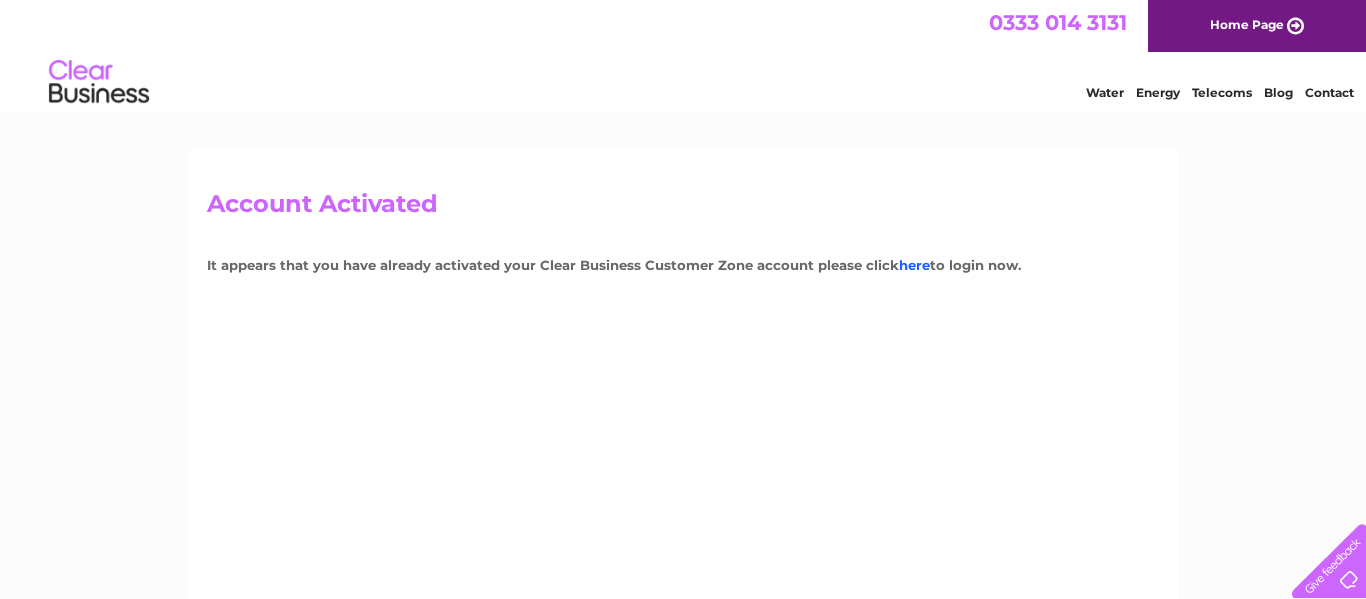 click on "here" at bounding box center [914, 265] 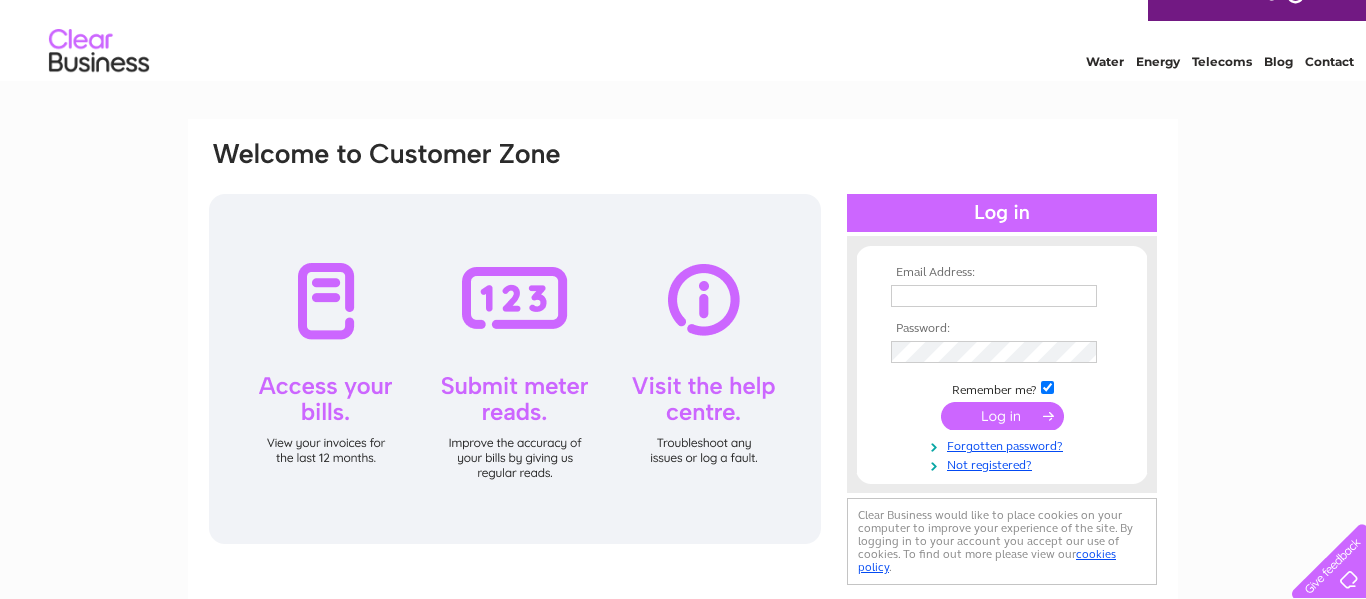 scroll, scrollTop: 57, scrollLeft: 0, axis: vertical 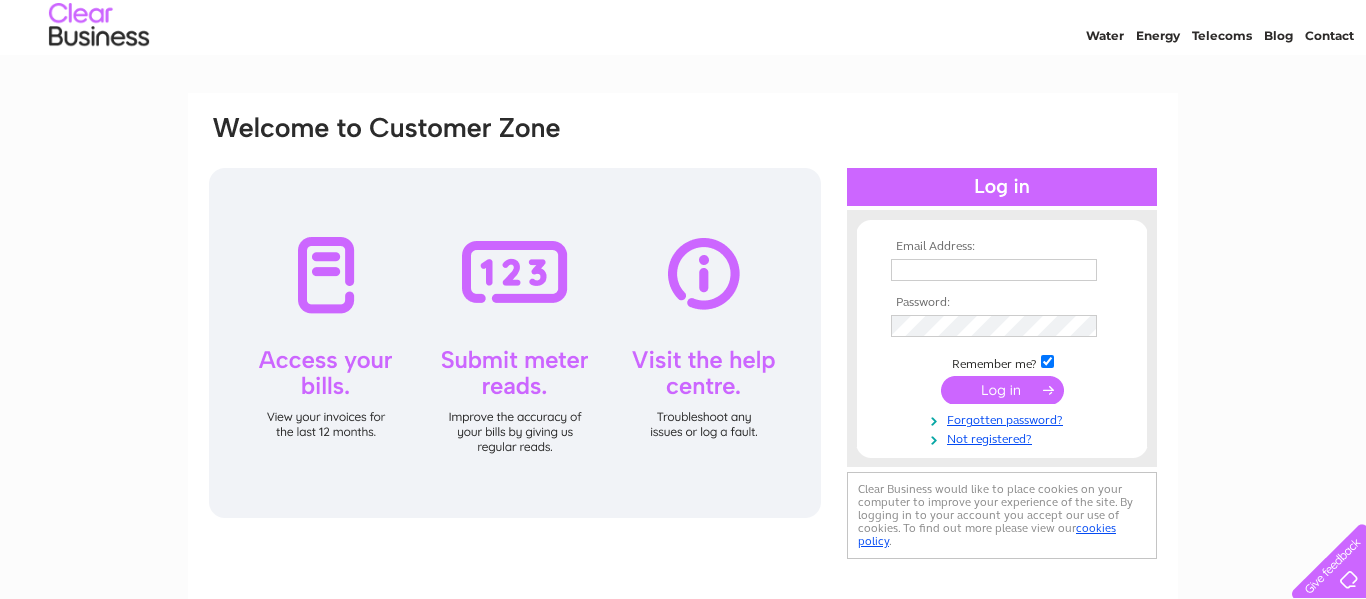 click at bounding box center [994, 270] 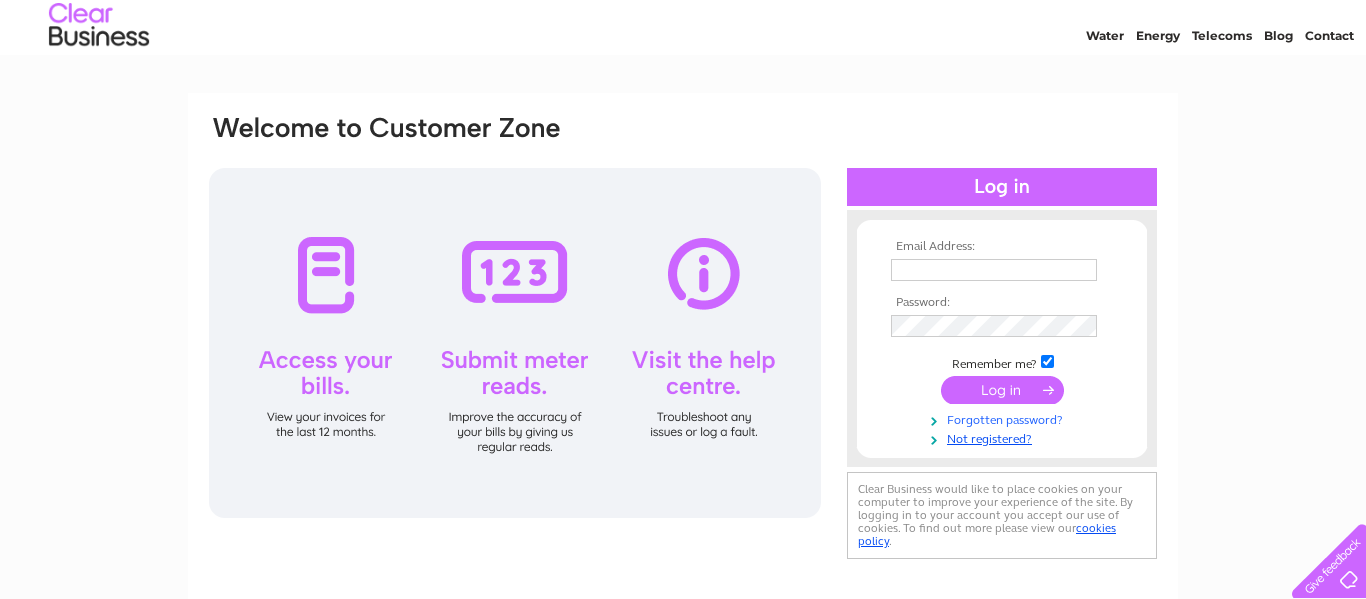click on "Forgotten password?" at bounding box center [1004, 418] 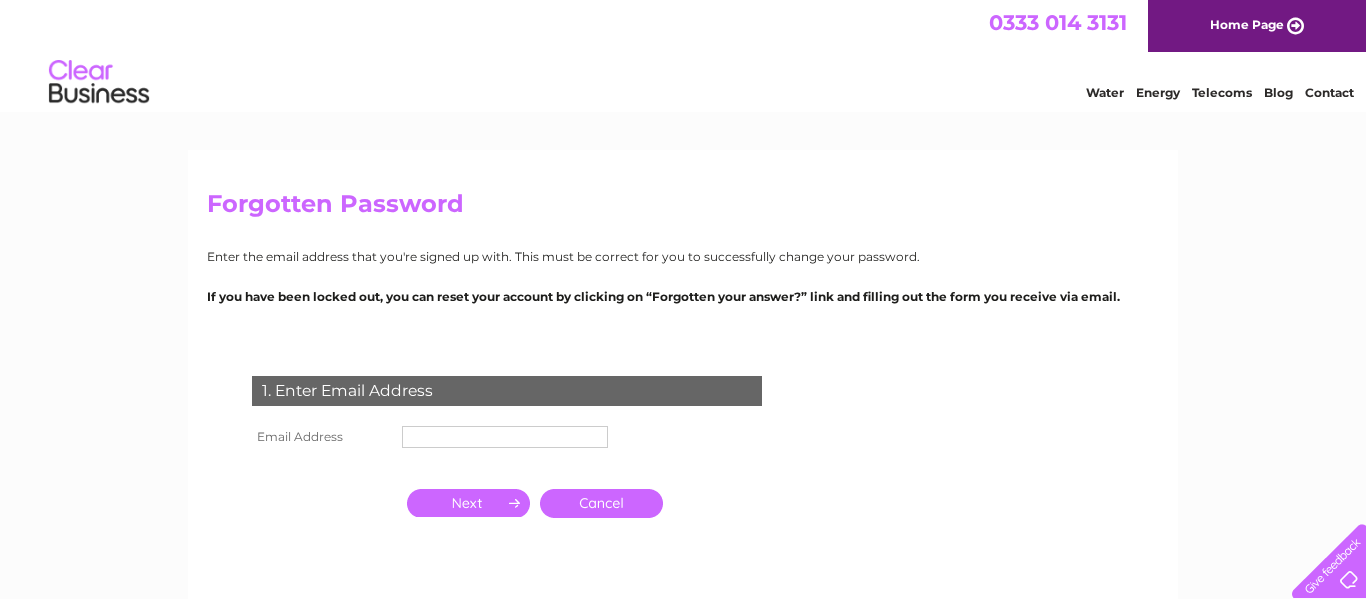 scroll, scrollTop: 0, scrollLeft: 0, axis: both 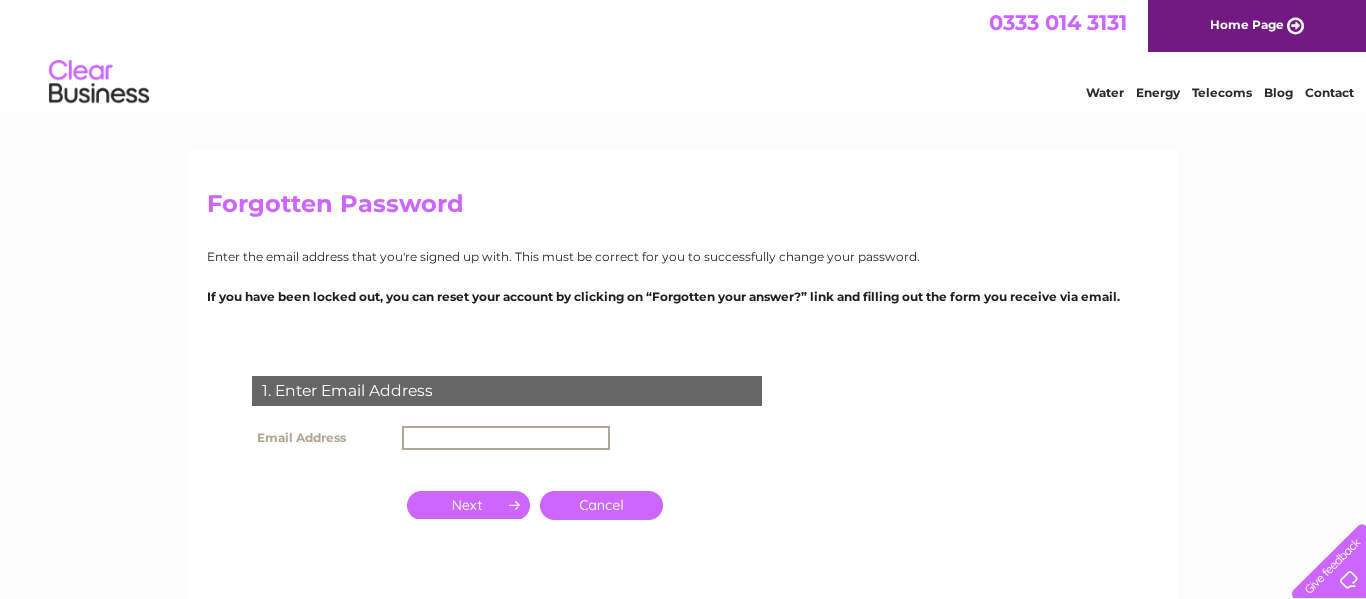 click at bounding box center [506, 438] 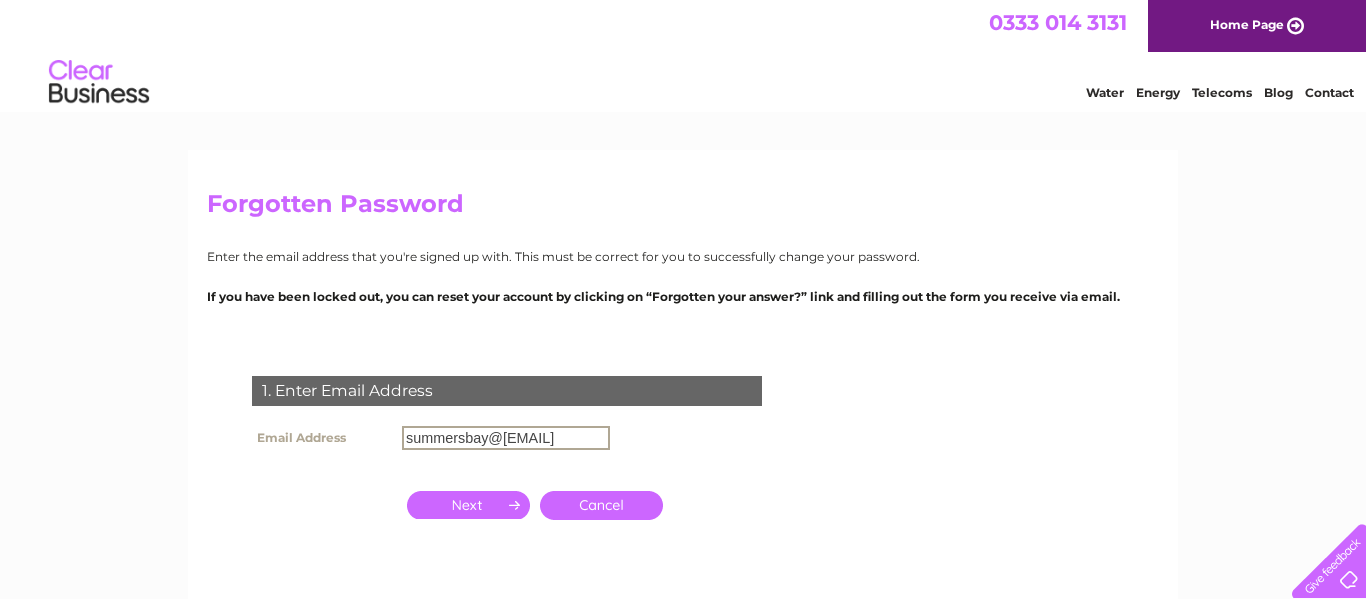 type on "summersbay@yahoo.com" 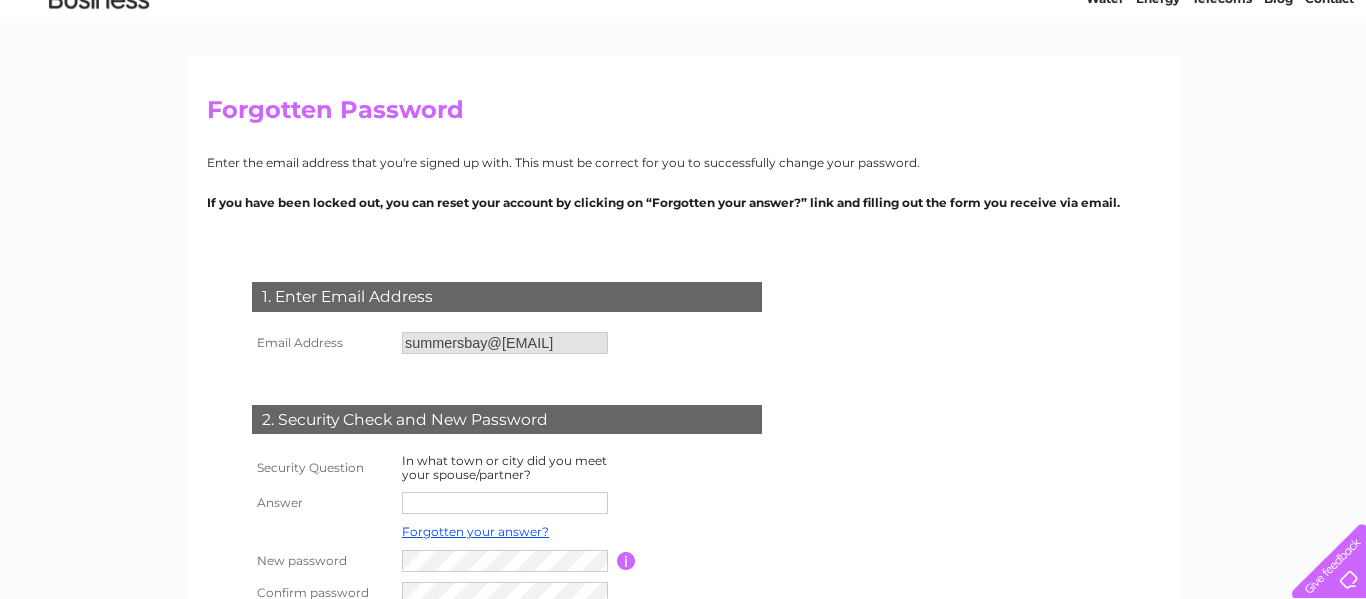 scroll, scrollTop: 228, scrollLeft: 0, axis: vertical 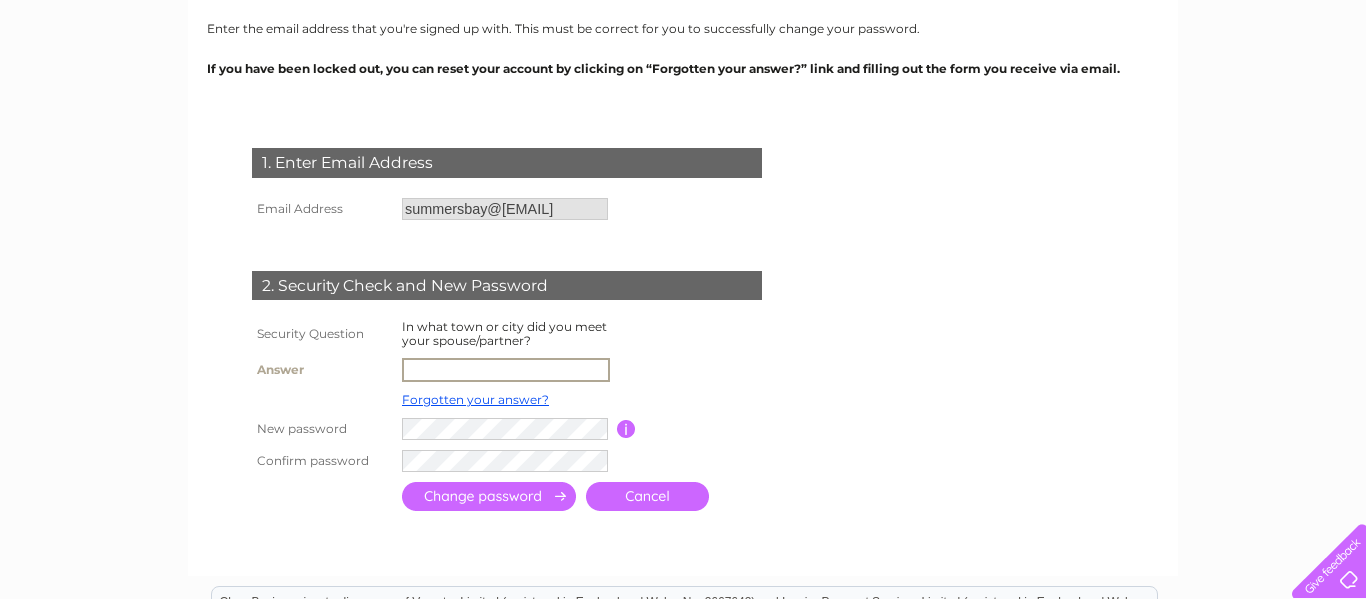click at bounding box center (506, 370) 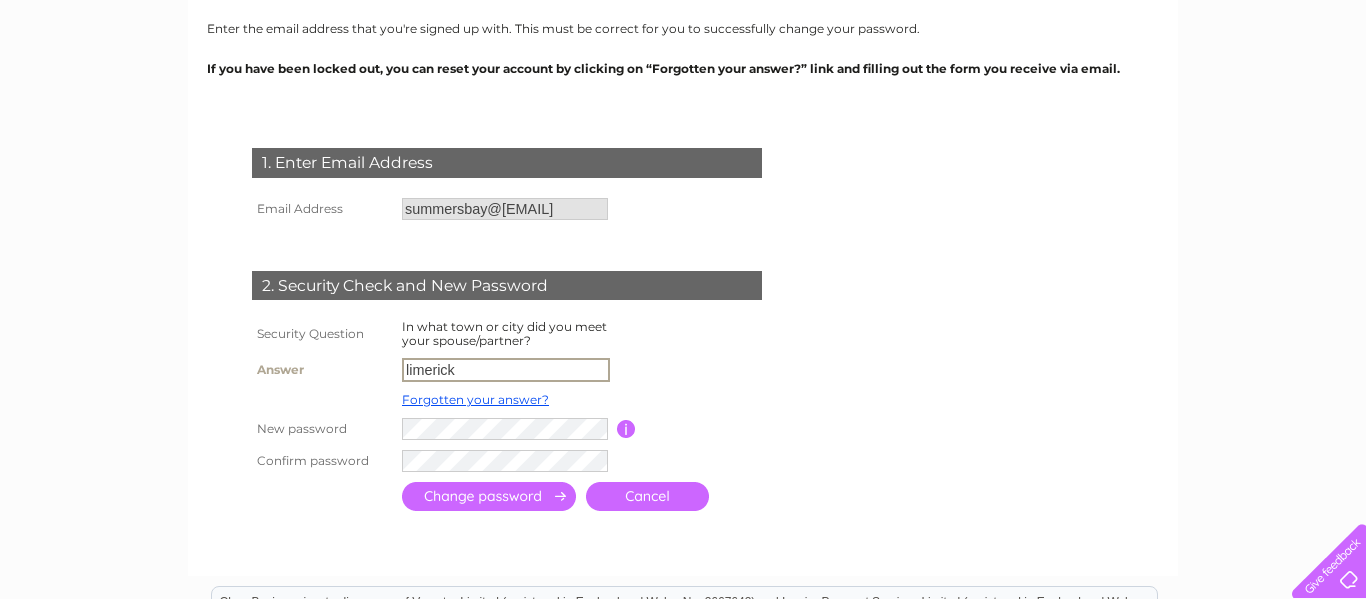 type on "limerick" 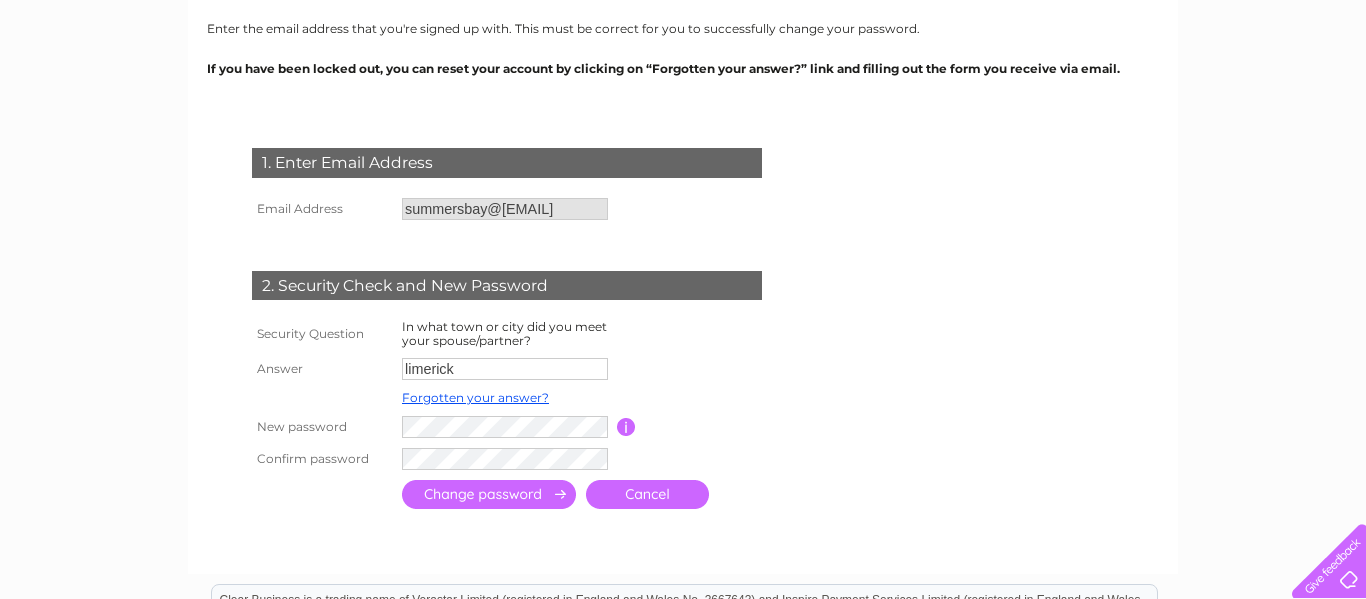 click at bounding box center [596, 459] 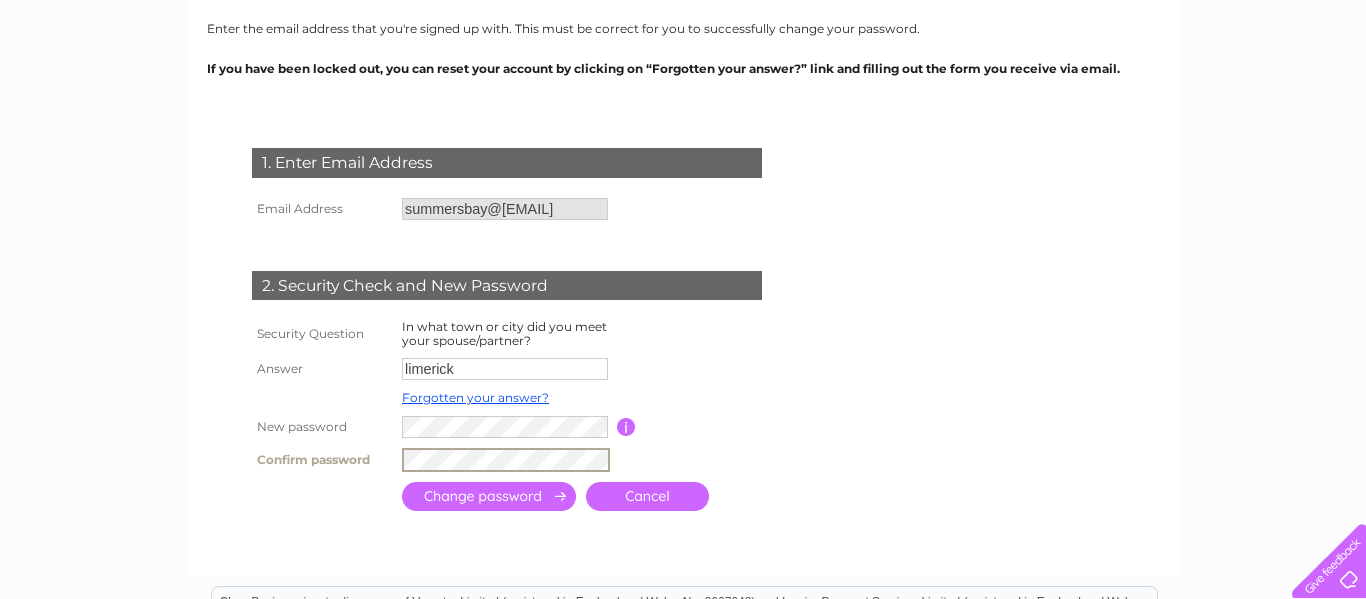 click at bounding box center [626, 427] 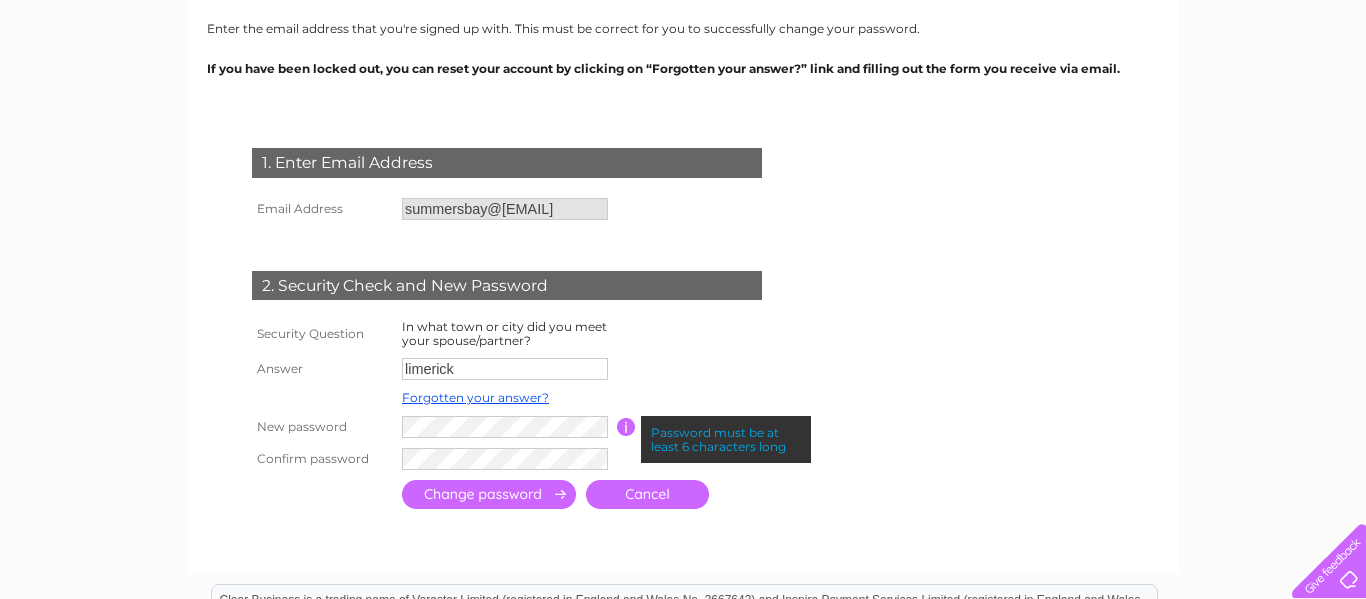 click at bounding box center [489, 494] 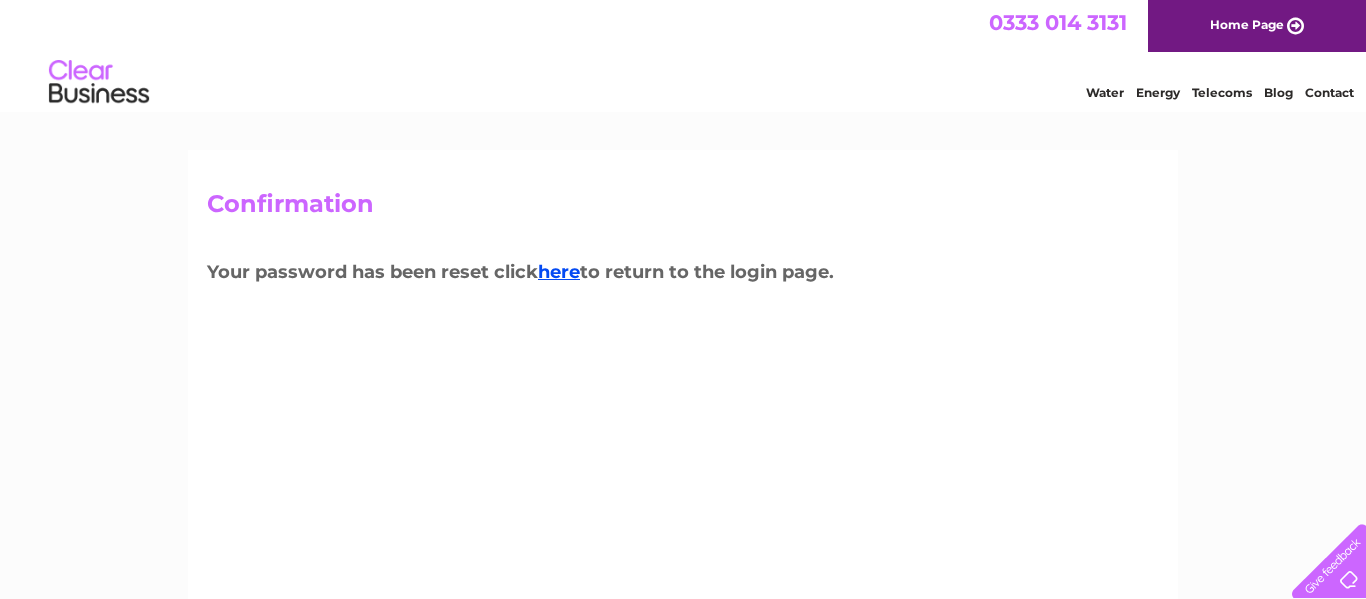 scroll, scrollTop: 0, scrollLeft: 0, axis: both 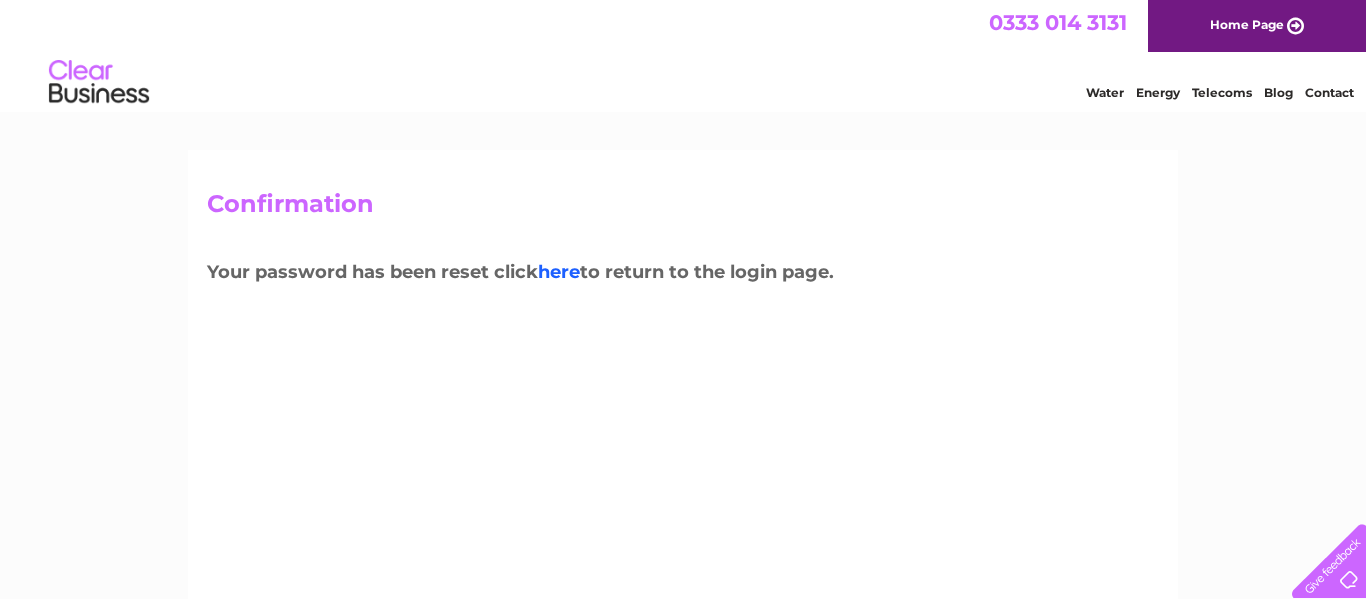 click on "here" at bounding box center (559, 272) 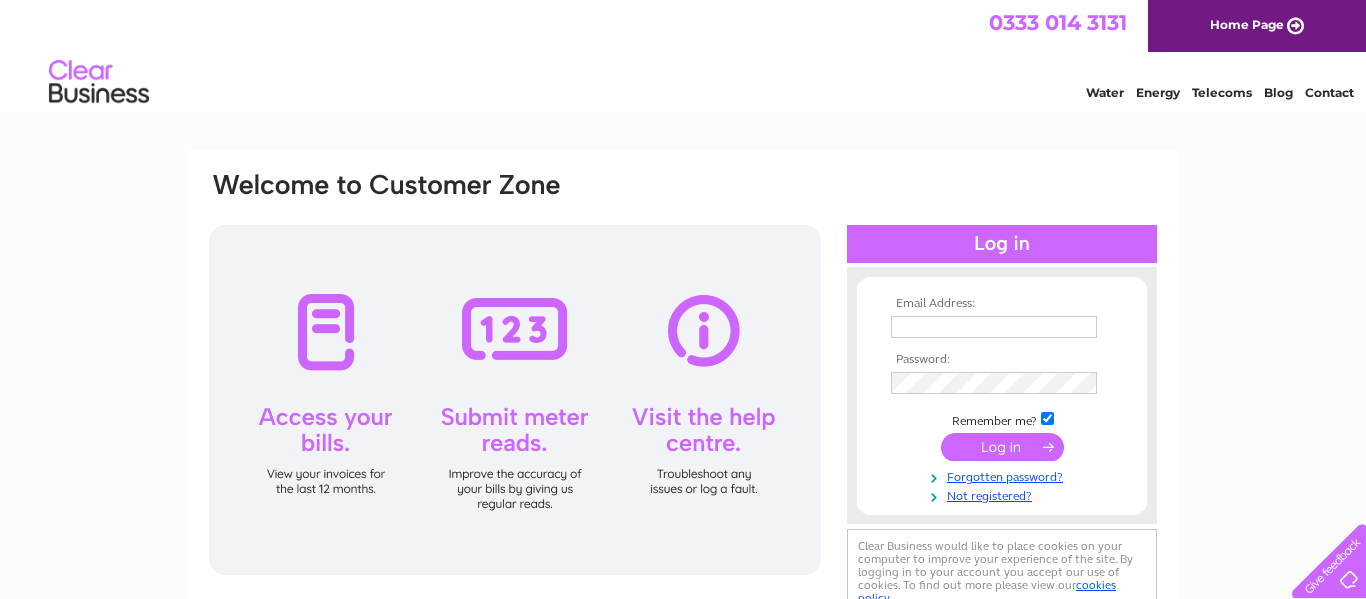 scroll, scrollTop: 0, scrollLeft: 0, axis: both 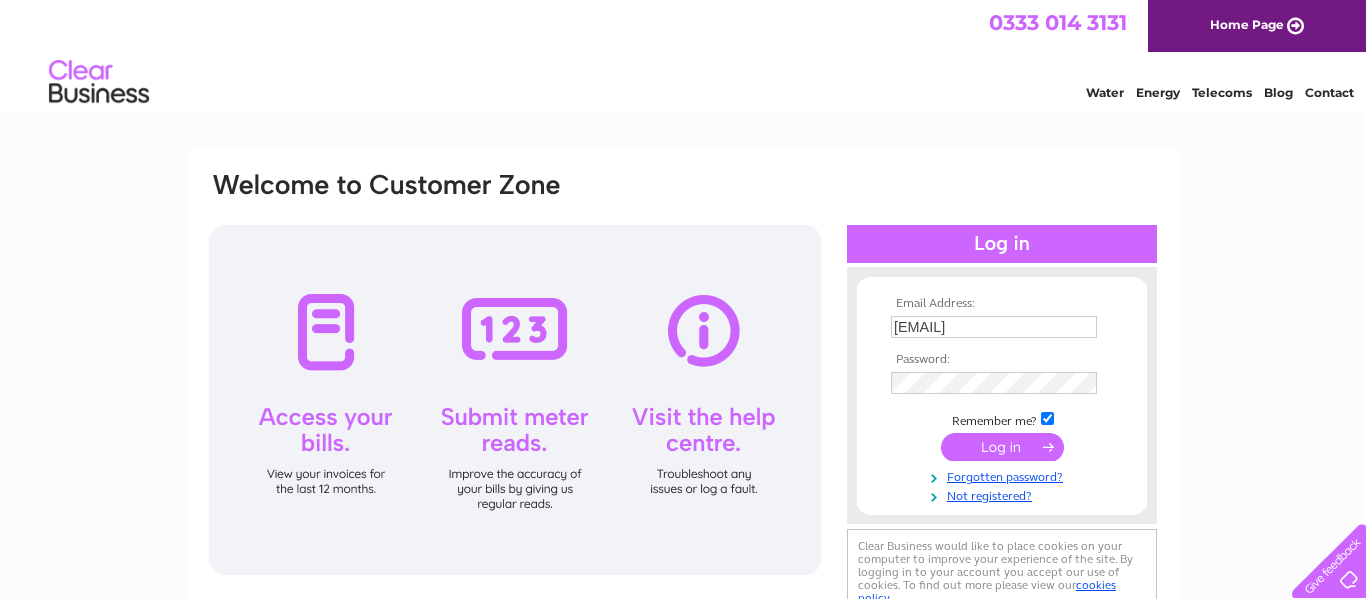 click at bounding box center (1002, 447) 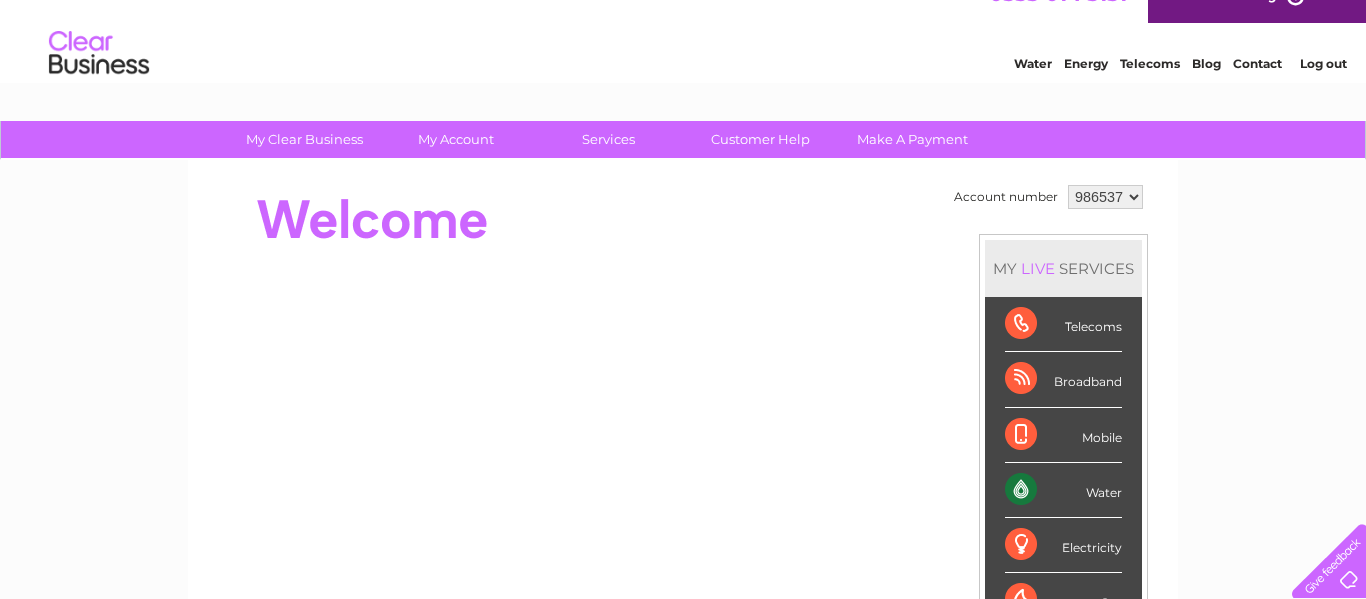 scroll, scrollTop: 31, scrollLeft: 0, axis: vertical 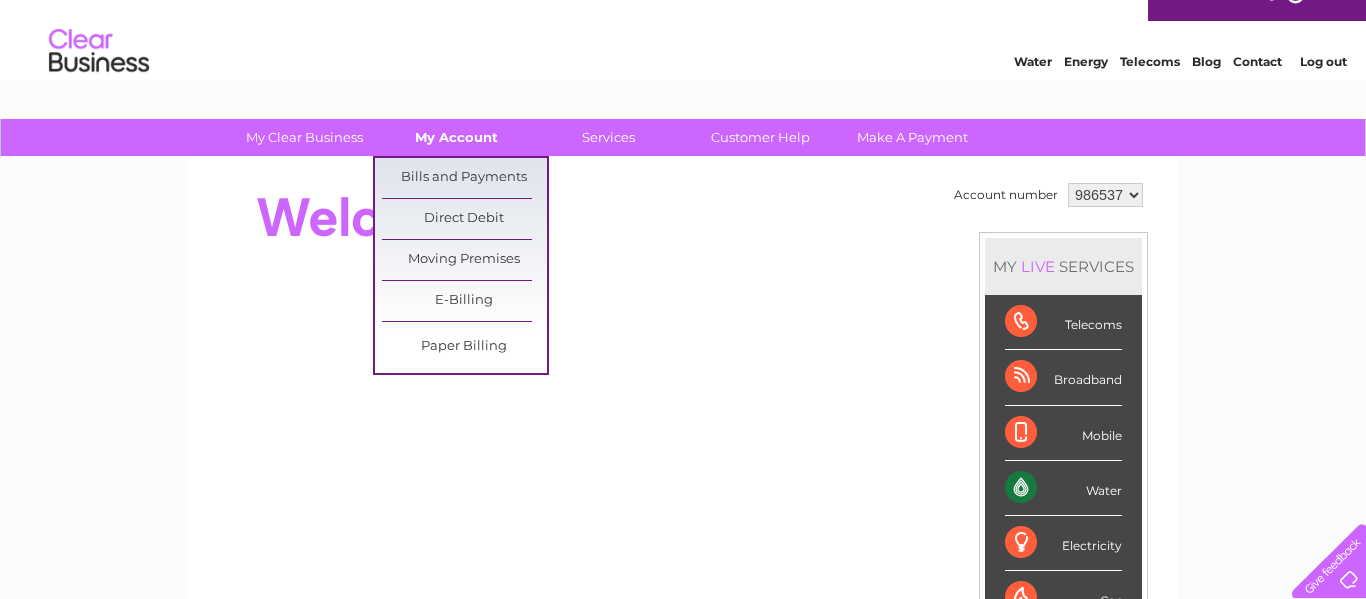 click on "My Account" at bounding box center (456, 137) 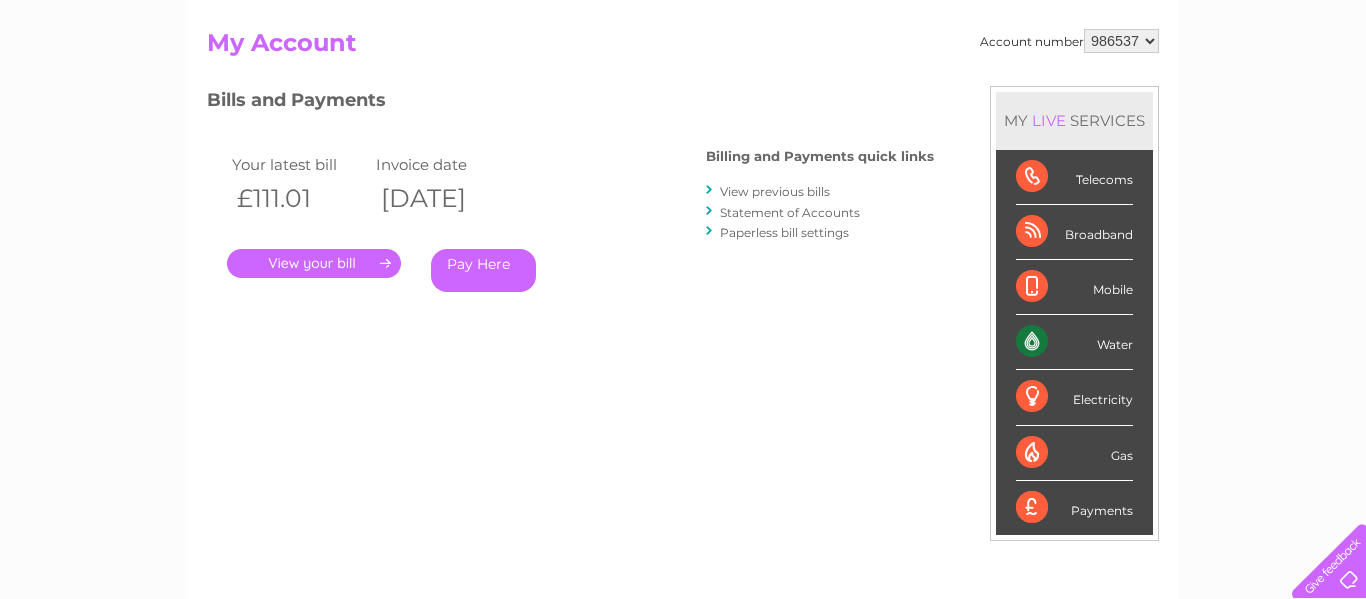scroll, scrollTop: 198, scrollLeft: 0, axis: vertical 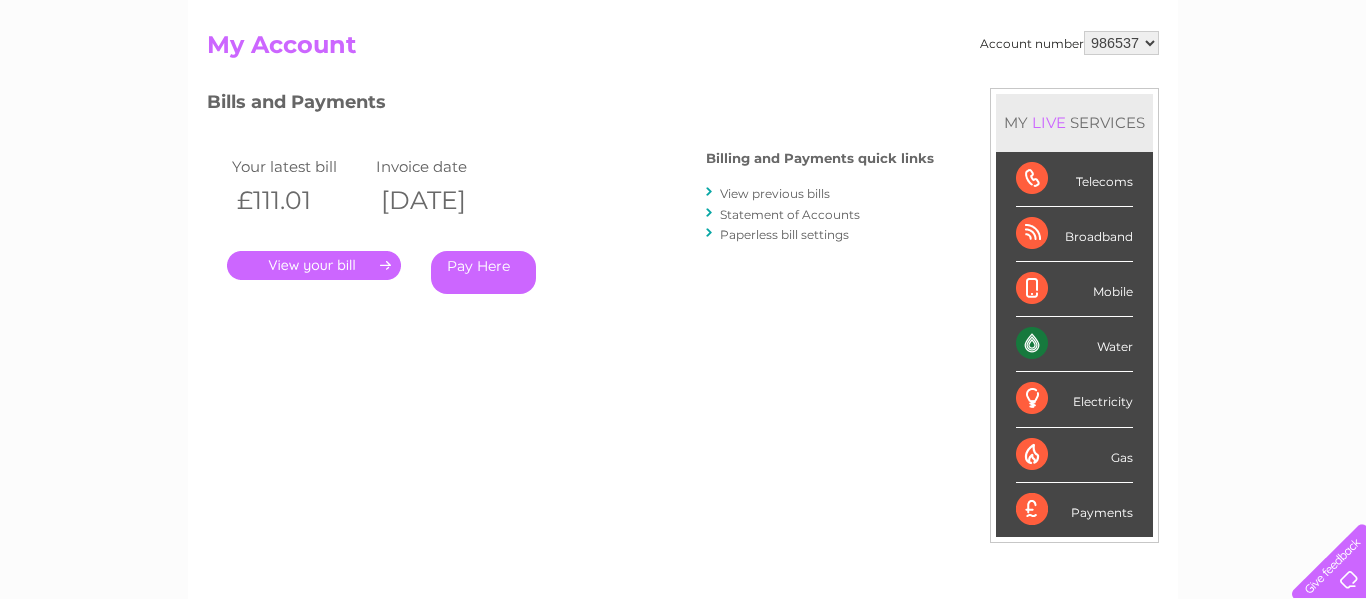 click on "." at bounding box center [314, 265] 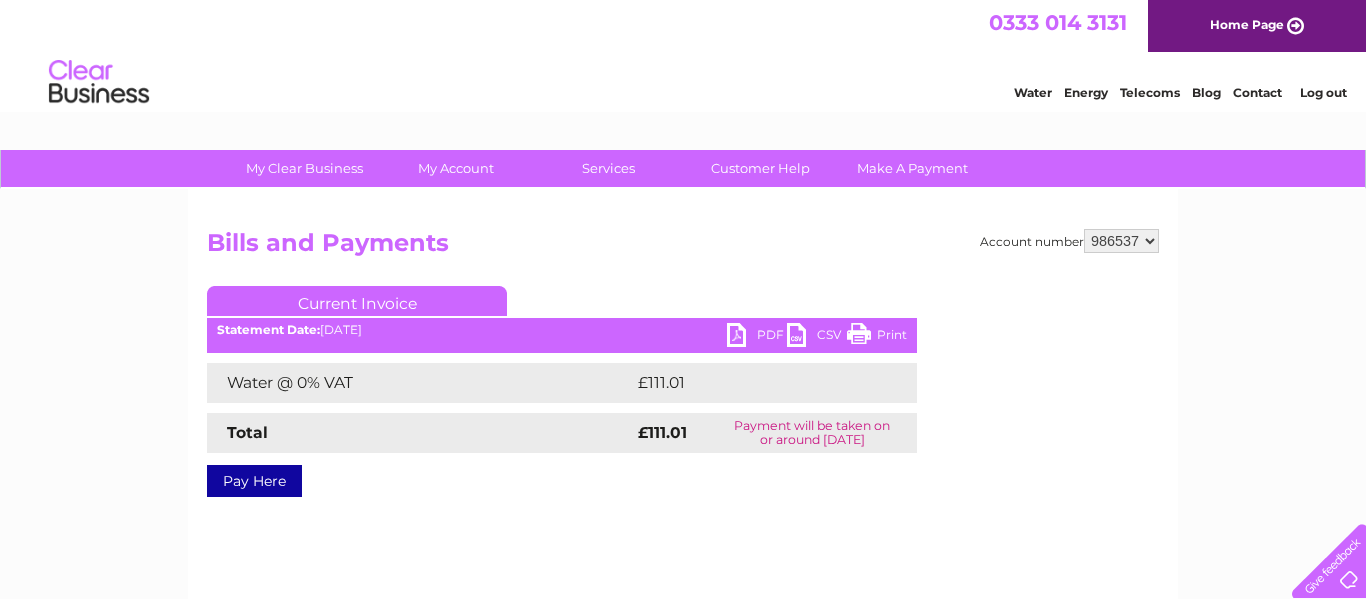 scroll, scrollTop: 0, scrollLeft: 0, axis: both 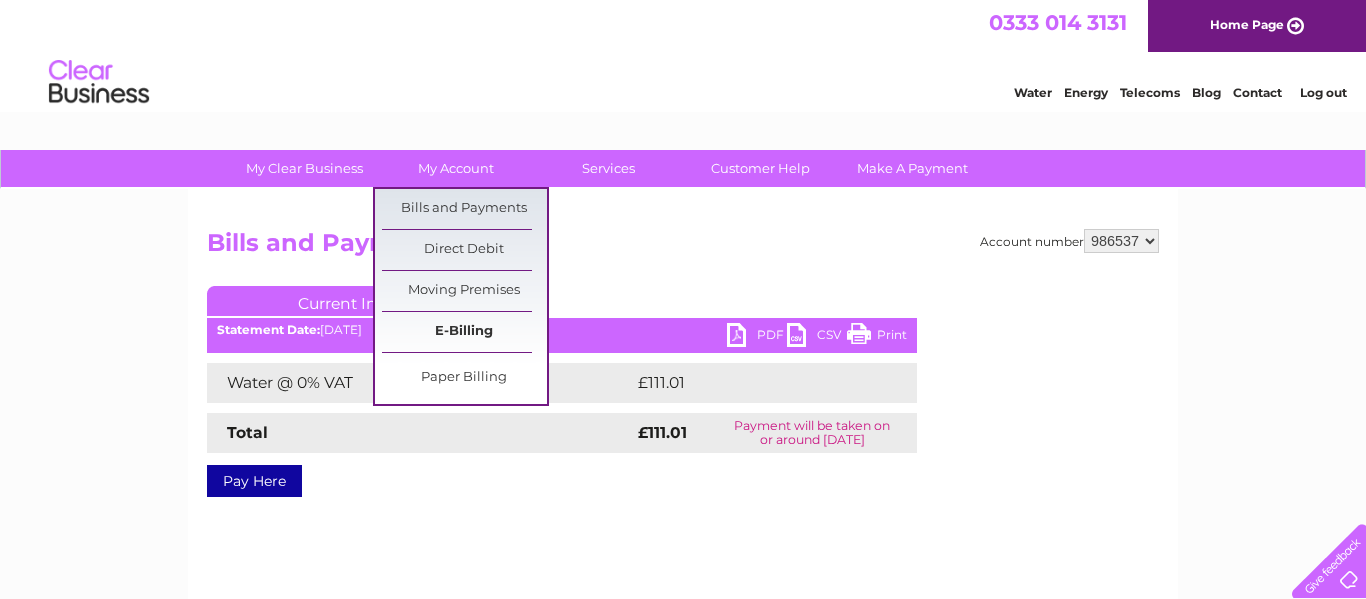 click on "E-Billing" at bounding box center (464, 332) 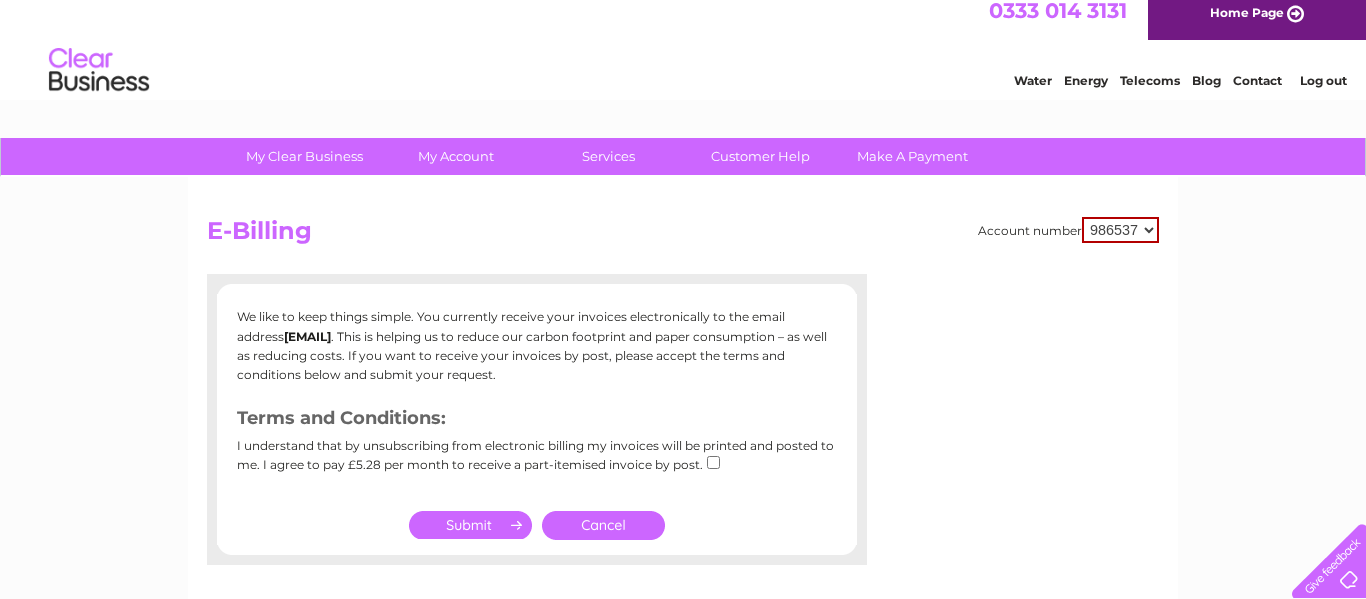 scroll, scrollTop: 20, scrollLeft: 0, axis: vertical 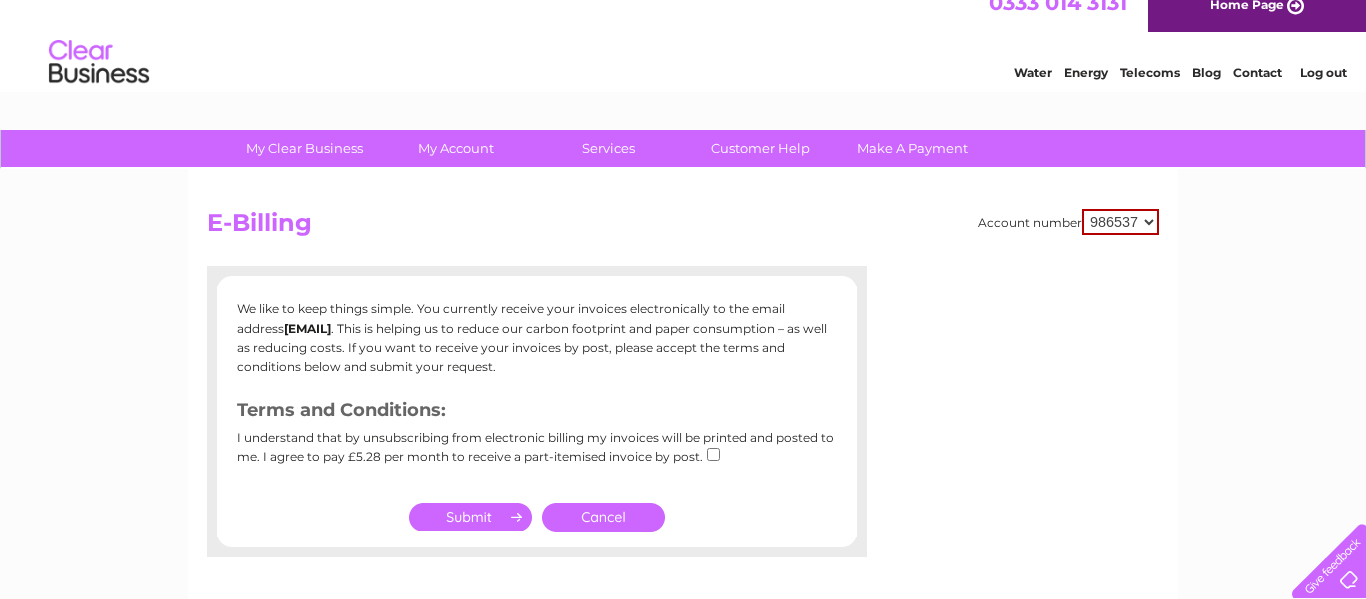 click on "Cancel" at bounding box center (603, 517) 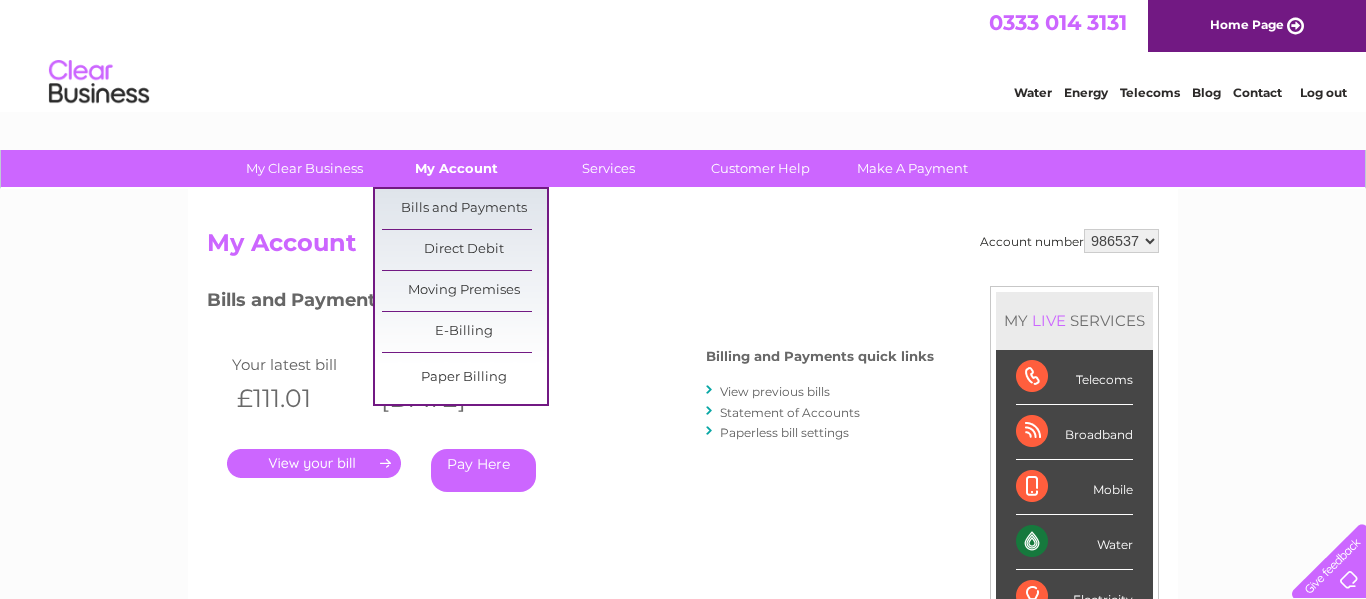 scroll, scrollTop: 0, scrollLeft: 0, axis: both 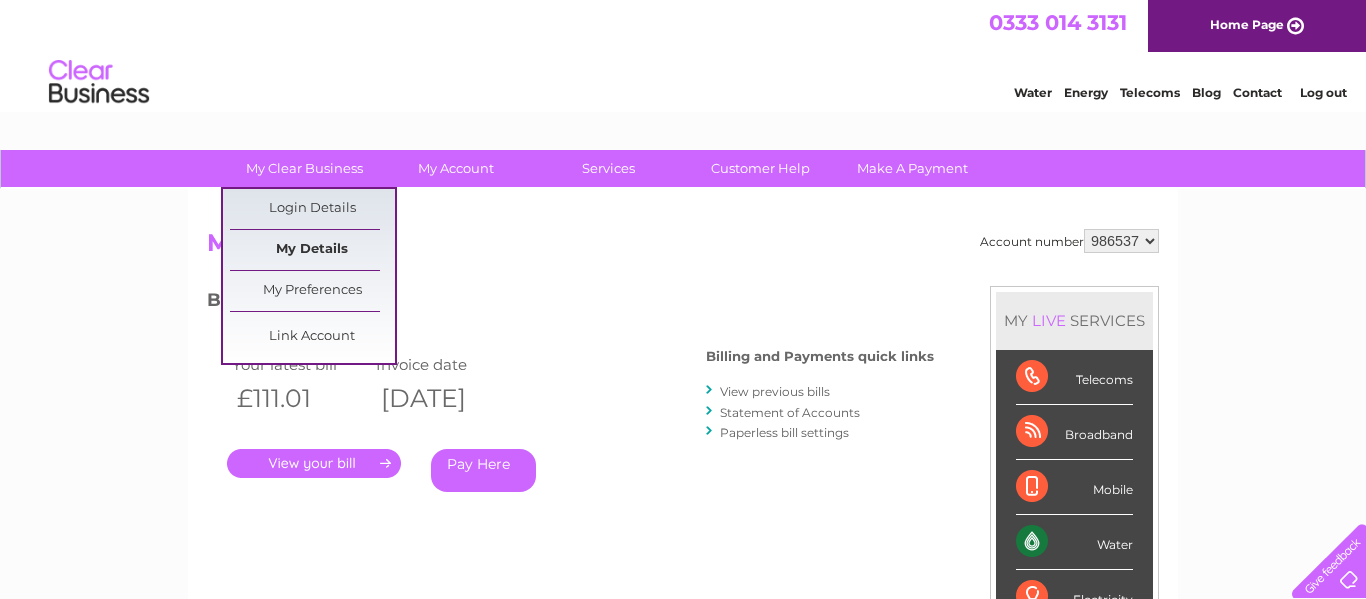 click on "My Details" at bounding box center [312, 250] 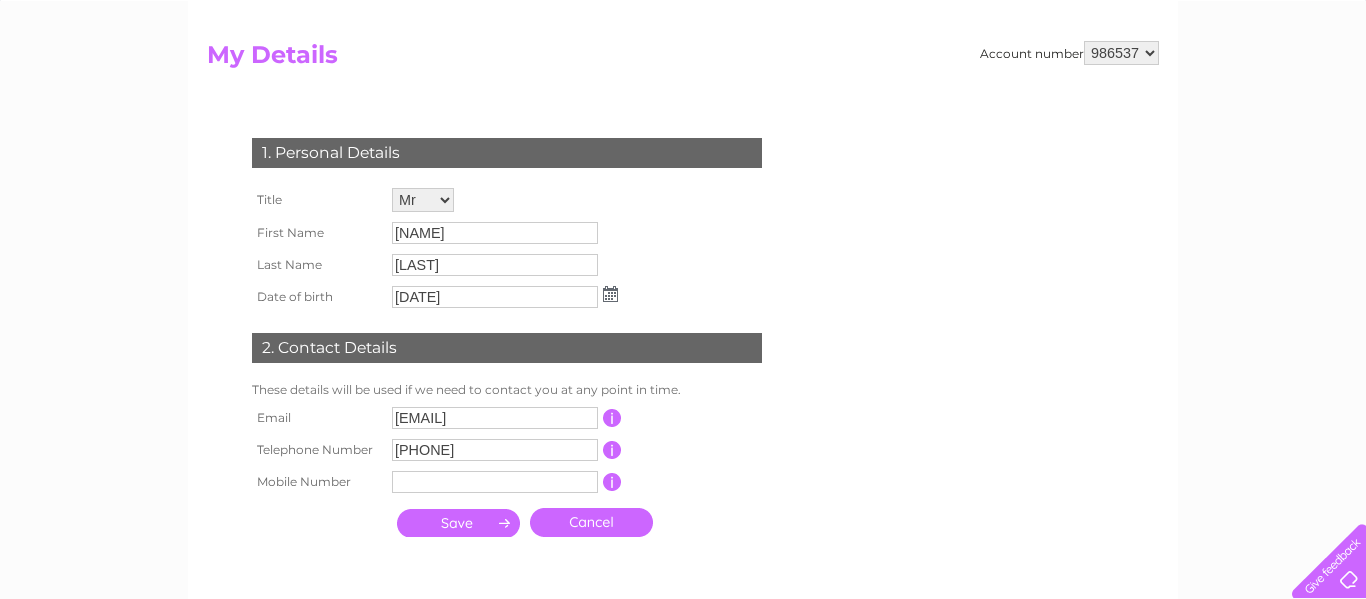 scroll, scrollTop: 373, scrollLeft: 0, axis: vertical 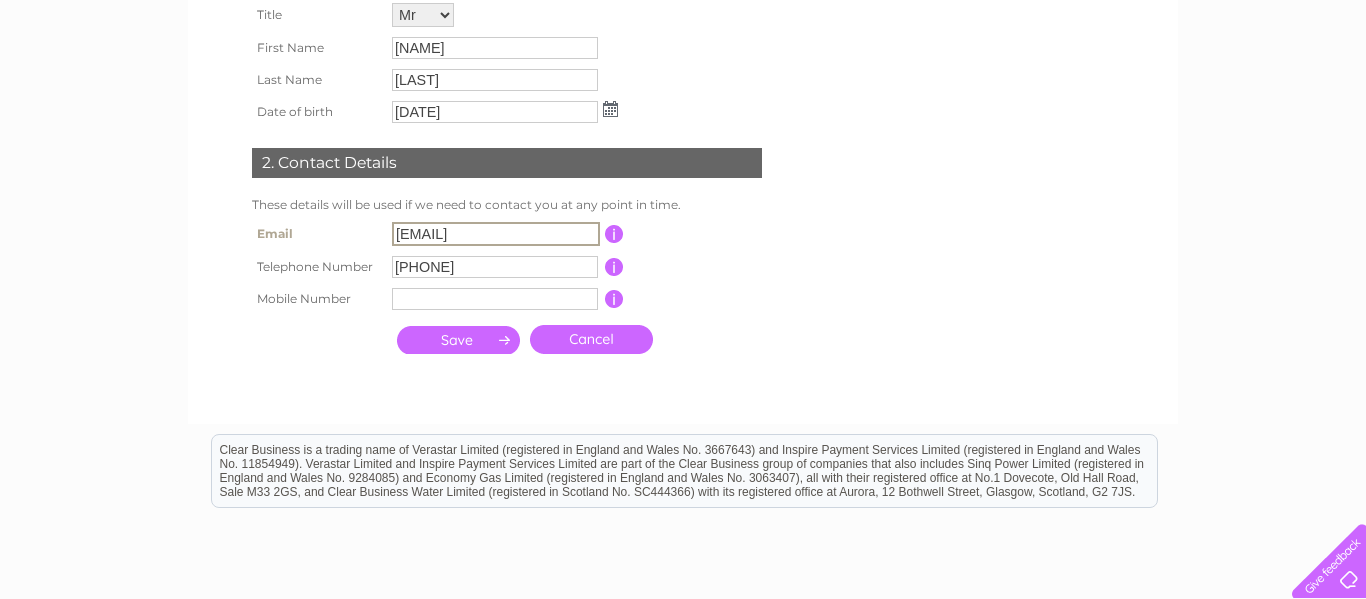 drag, startPoint x: 553, startPoint y: 239, endPoint x: 365, endPoint y: 236, distance: 188.02394 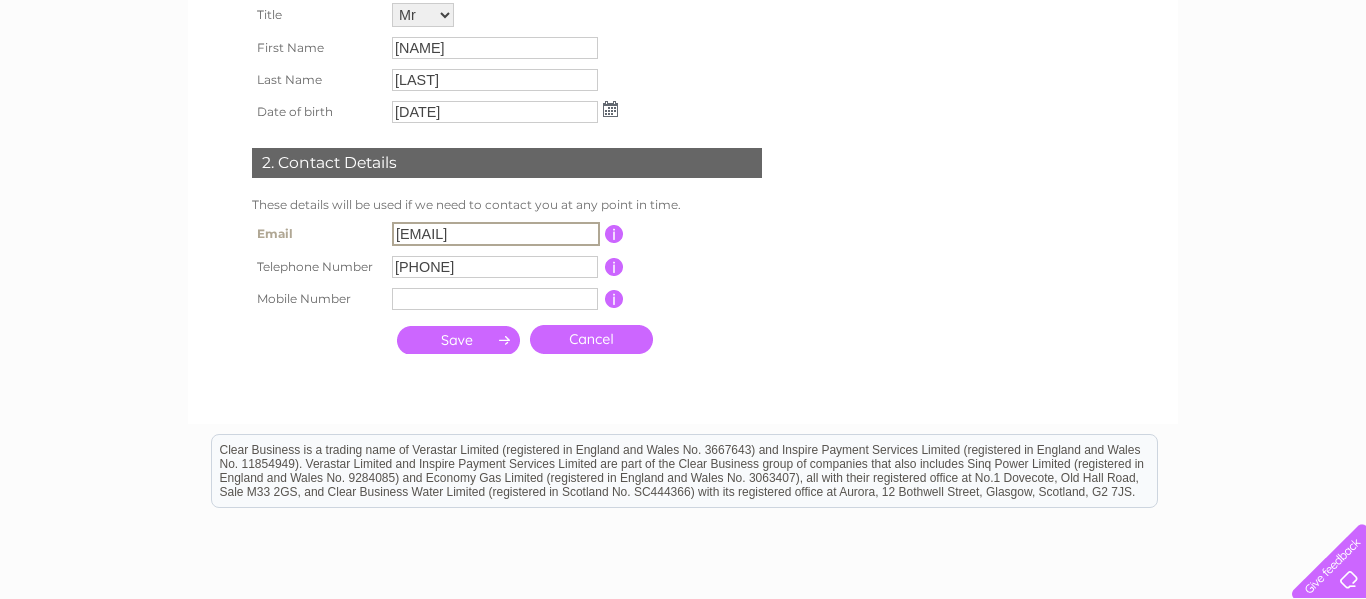 type on "summersbay@yahoo.com" 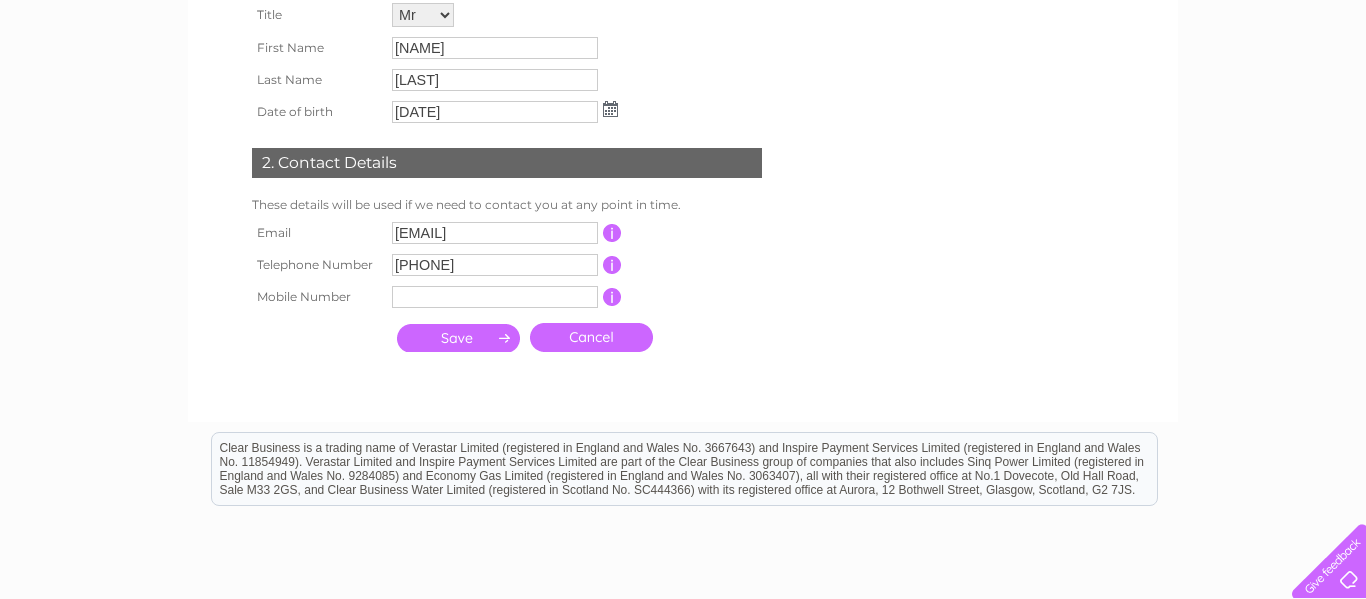 click on "Cancel" at bounding box center (591, 337) 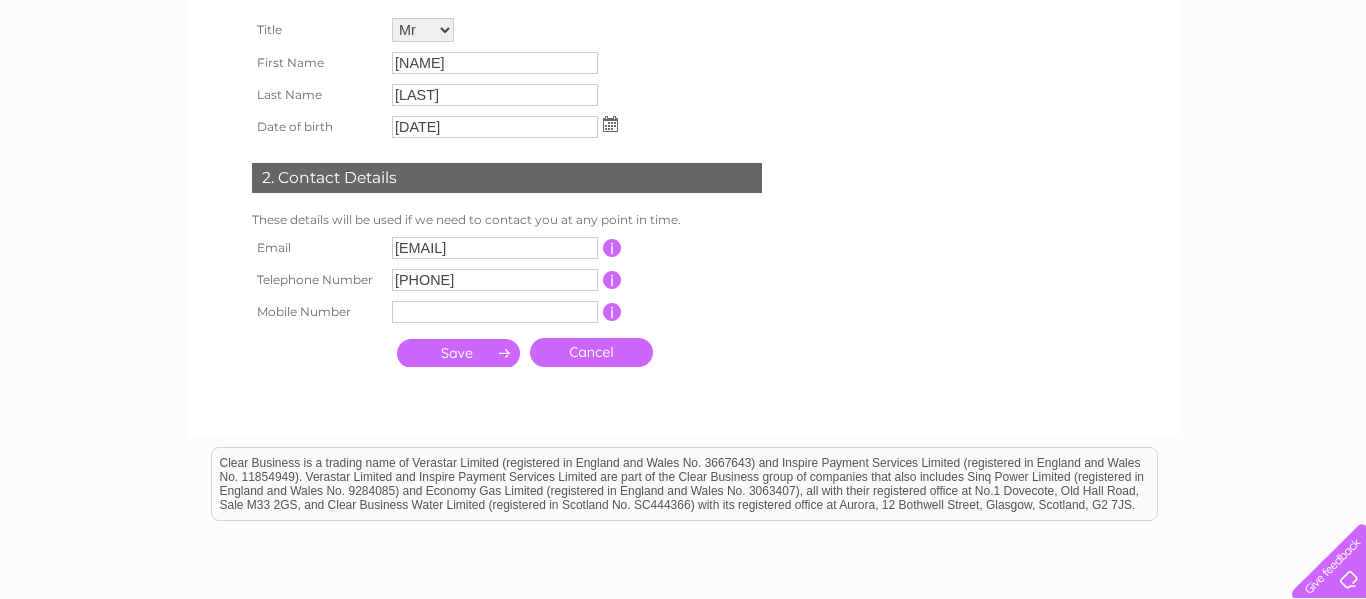 scroll, scrollTop: 288, scrollLeft: 0, axis: vertical 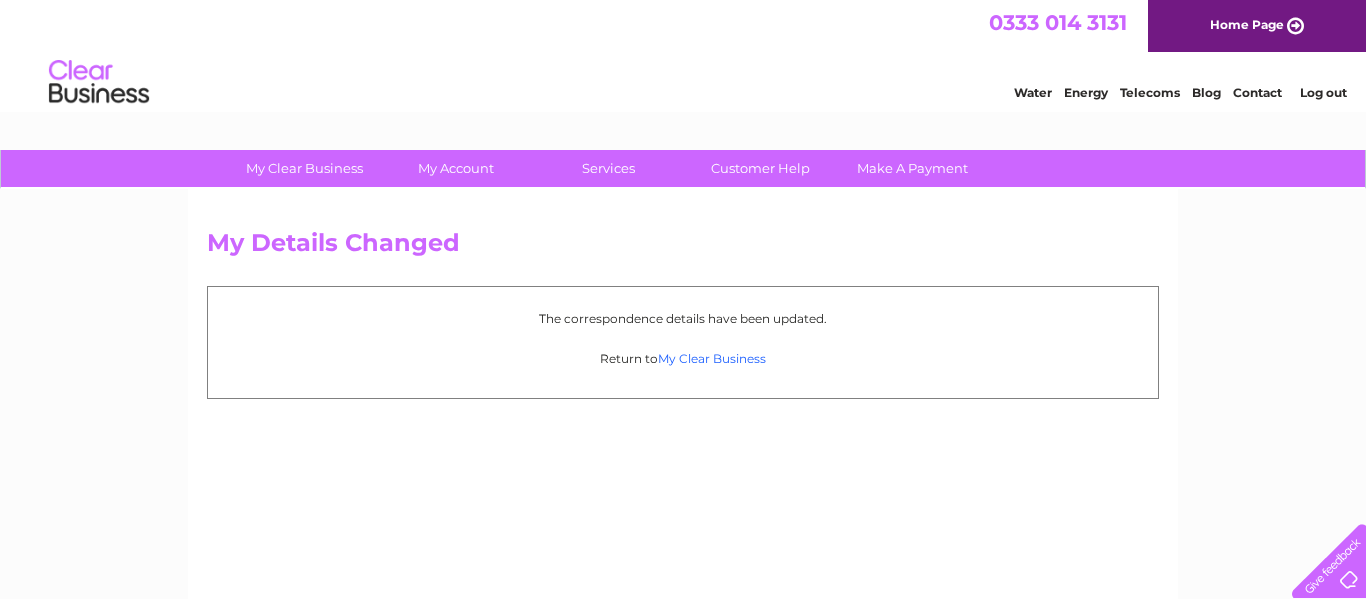 click on "My Clear Business" at bounding box center [712, 358] 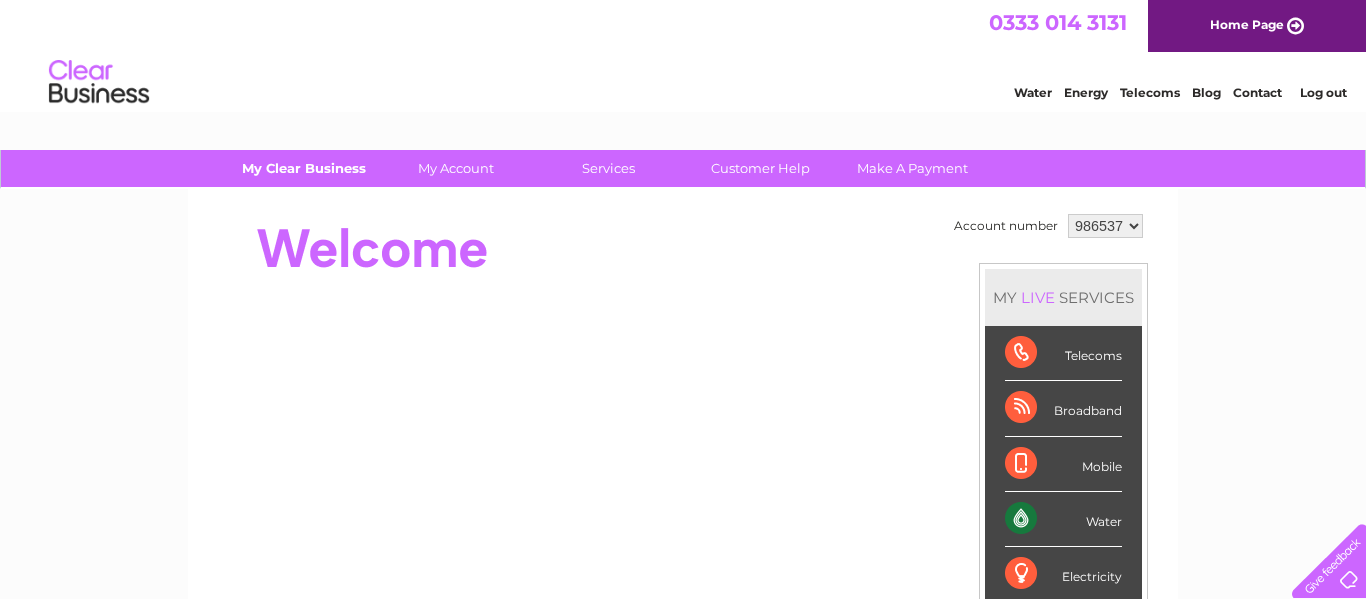 scroll, scrollTop: 0, scrollLeft: 0, axis: both 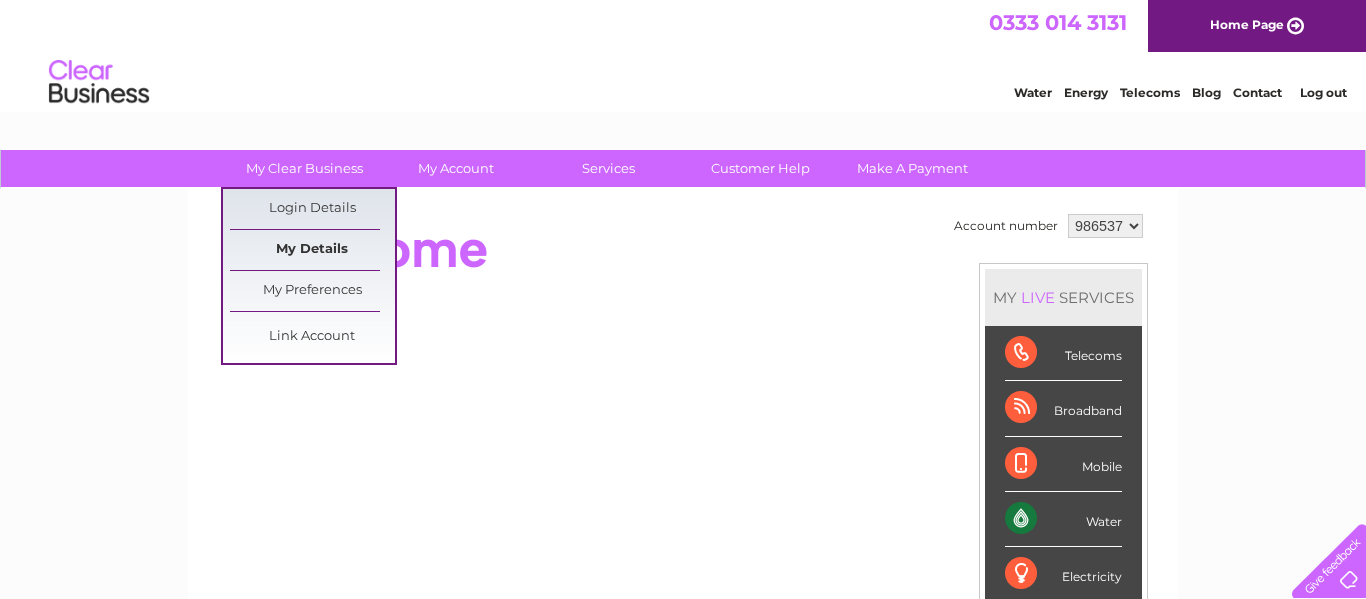 click on "My Details" at bounding box center [312, 250] 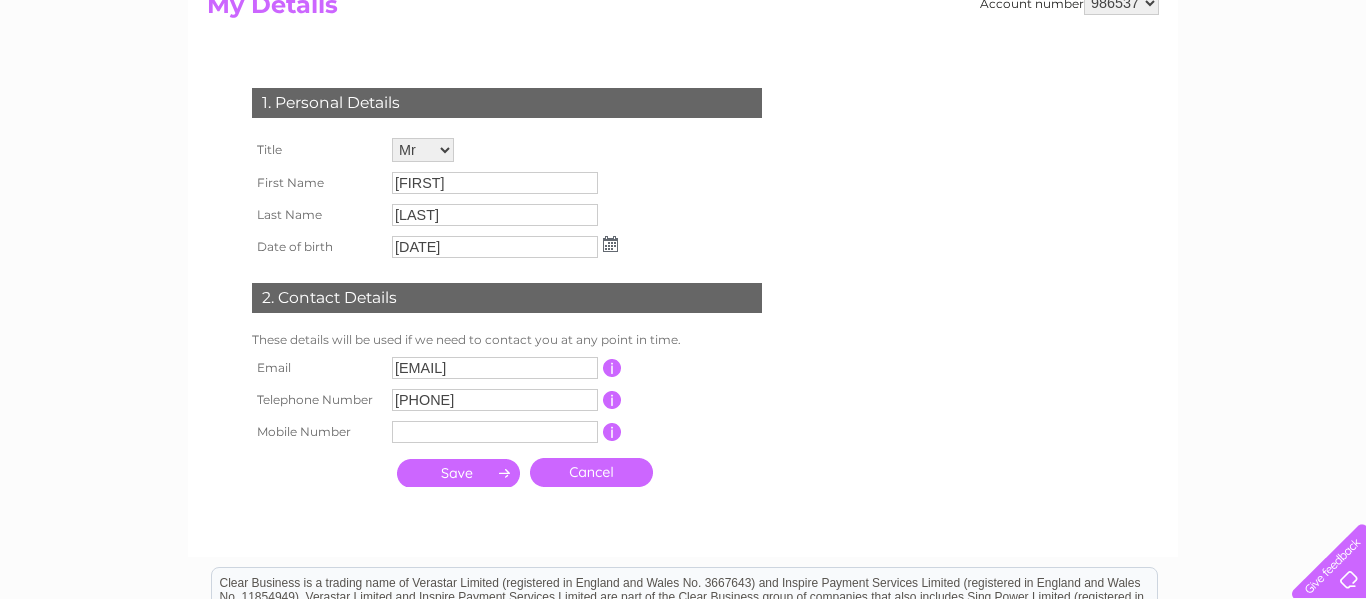 scroll, scrollTop: 239, scrollLeft: 0, axis: vertical 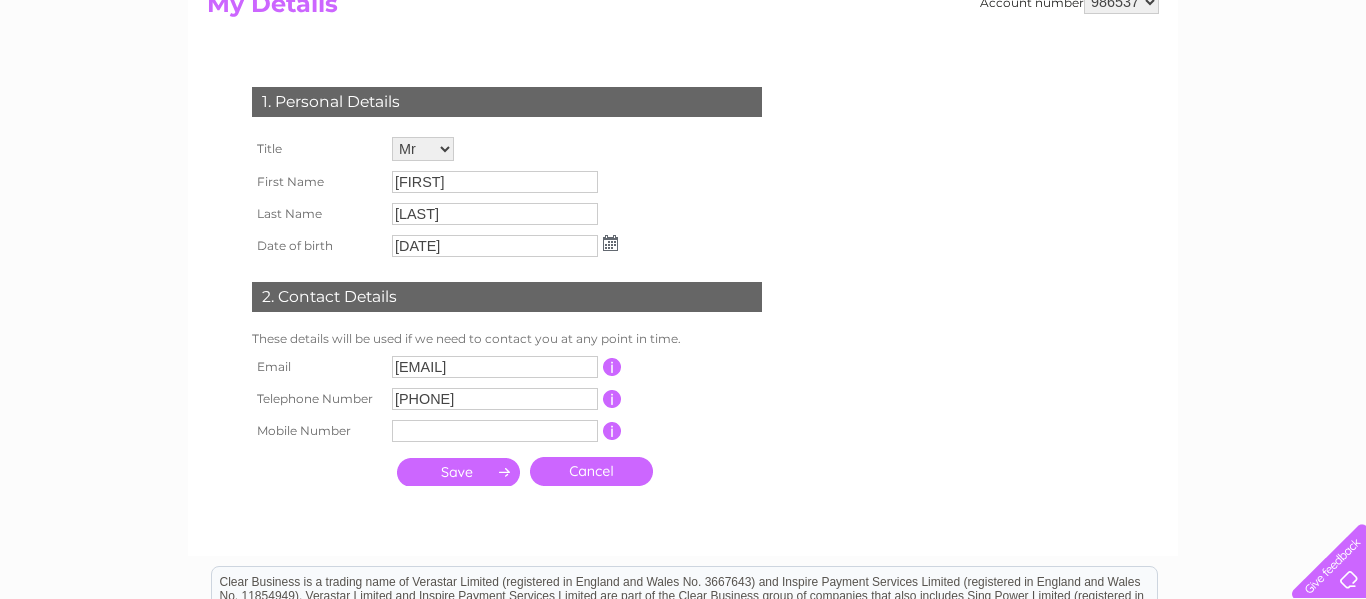 click at bounding box center (458, 472) 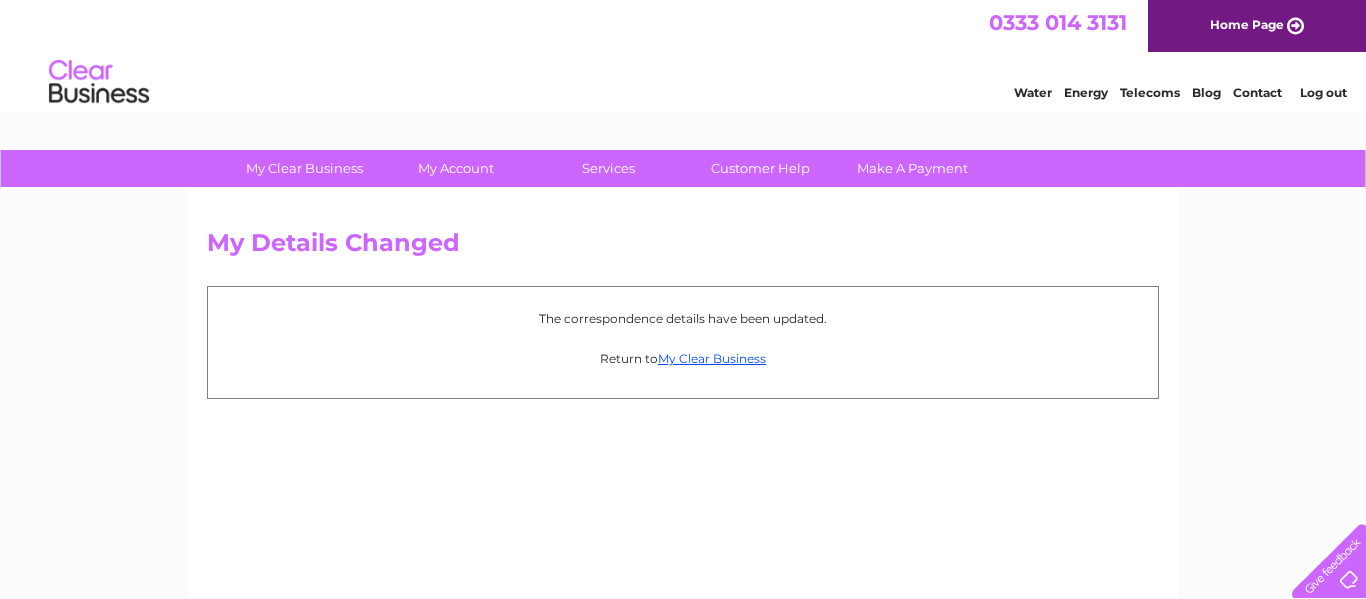 scroll, scrollTop: 0, scrollLeft: 0, axis: both 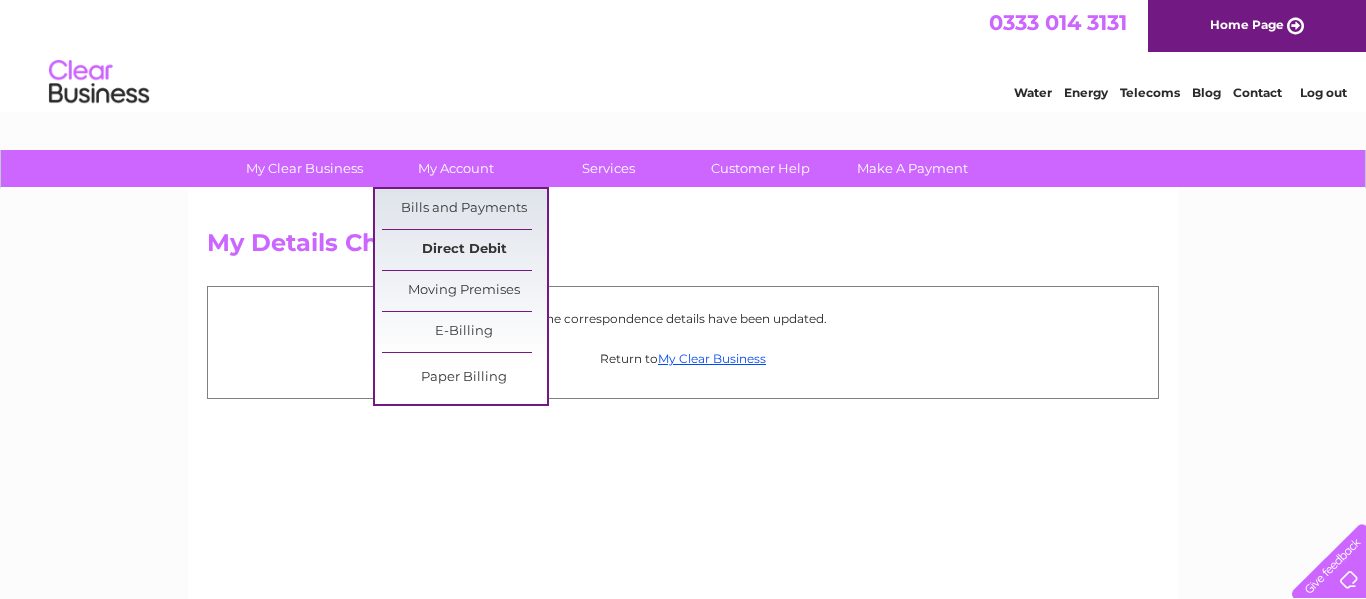 click on "Direct Debit" at bounding box center [464, 250] 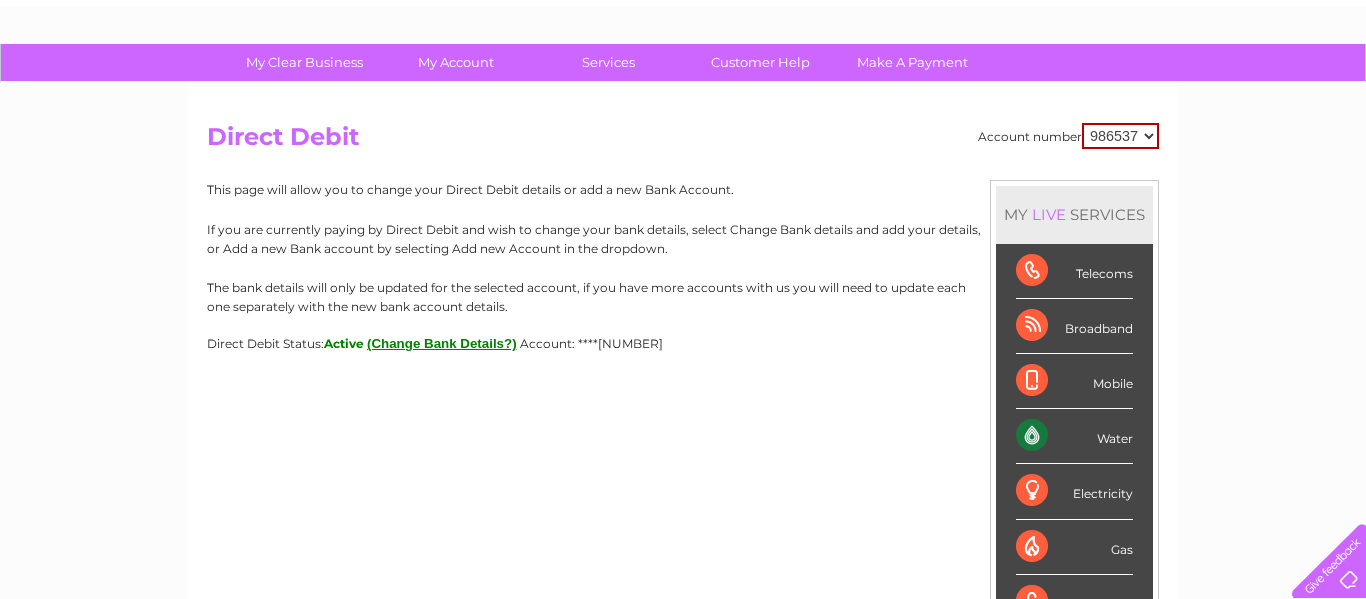 scroll, scrollTop: 123, scrollLeft: 0, axis: vertical 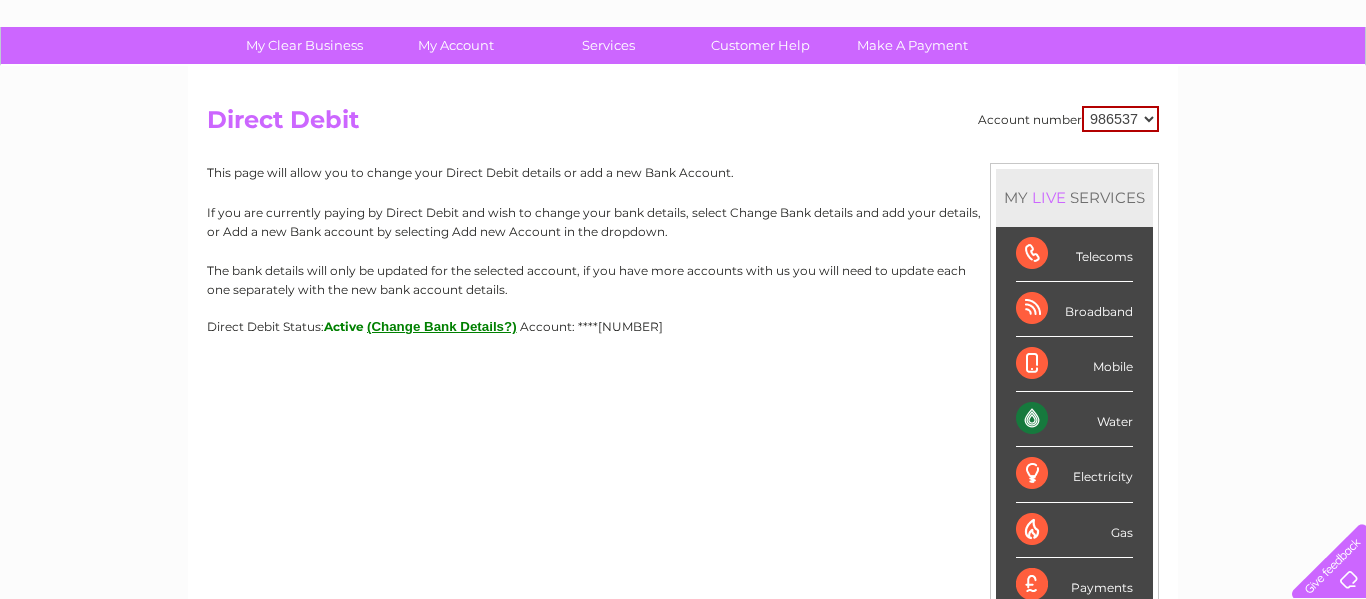 click on "(Change Bank Details?)" at bounding box center [442, 326] 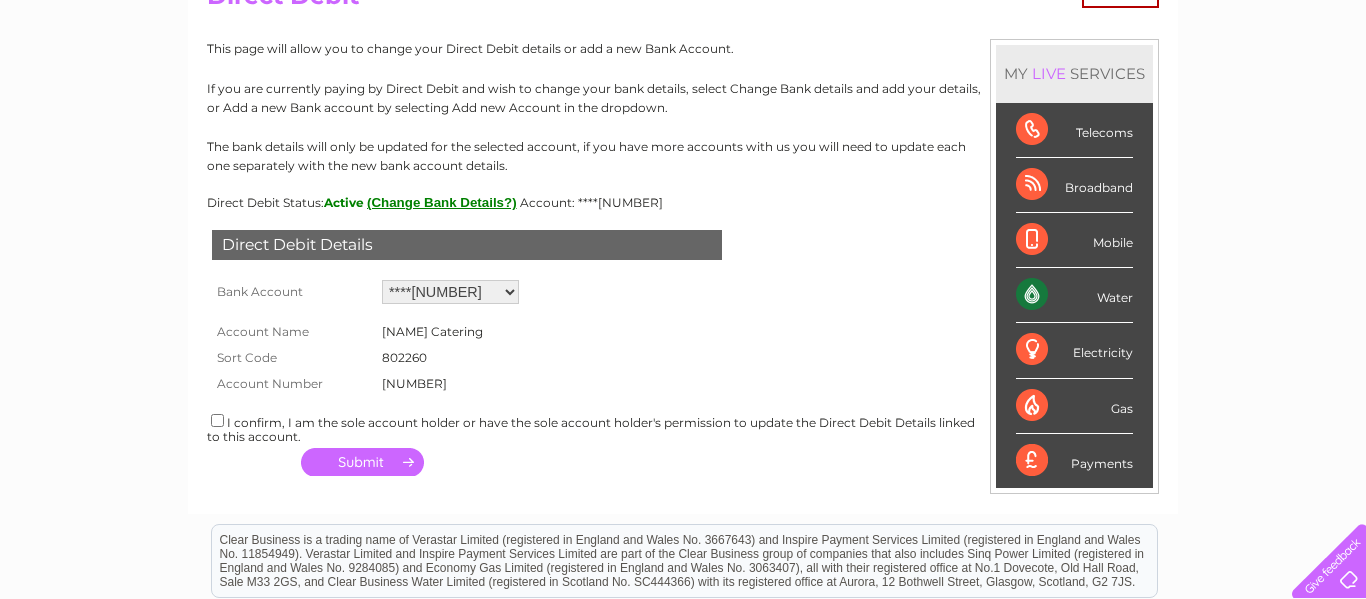scroll, scrollTop: 275, scrollLeft: 0, axis: vertical 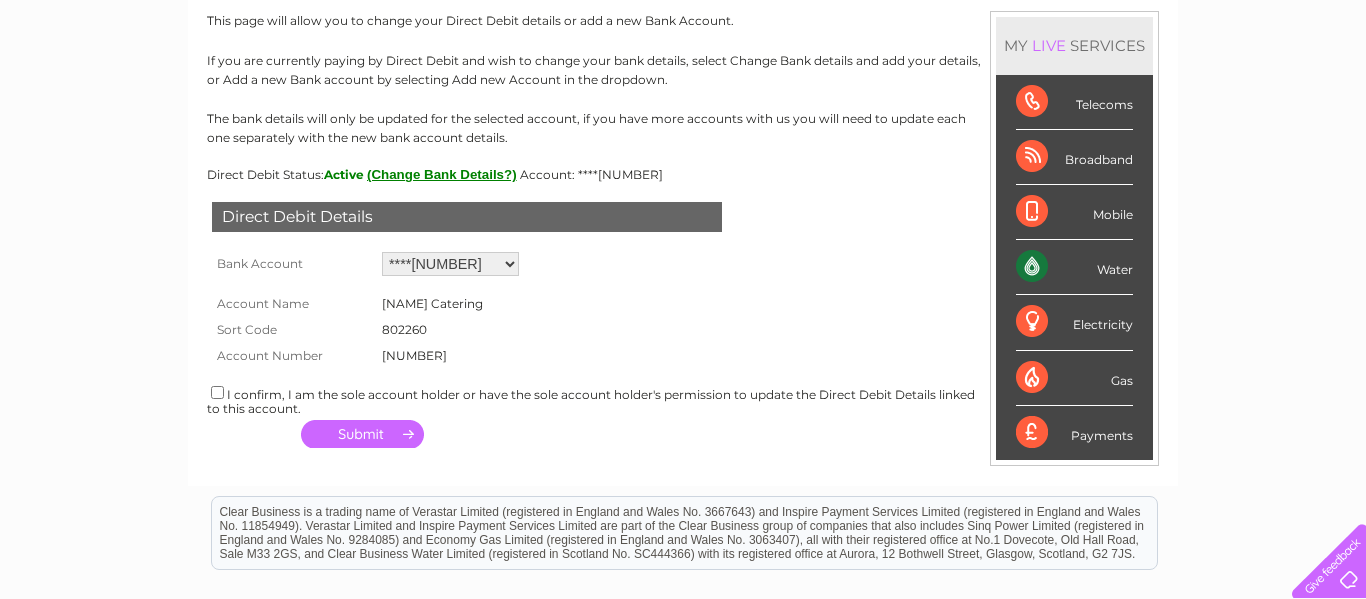 click at bounding box center (217, 392) 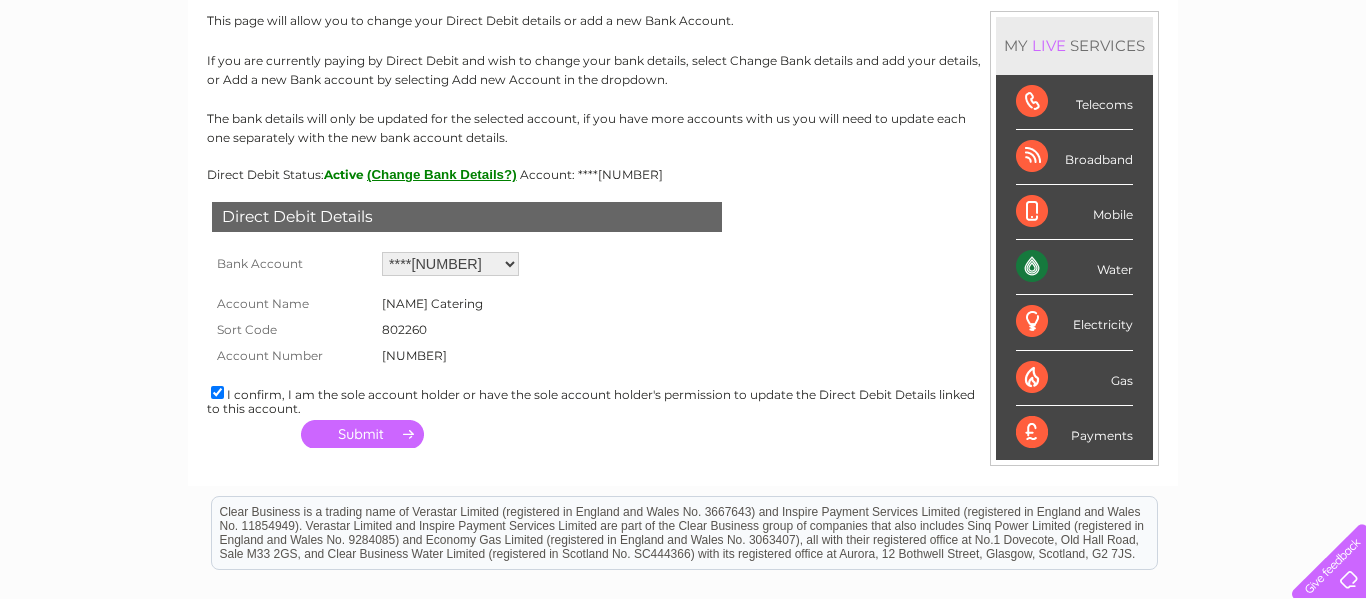 click on "Add new account
****4167
****5603
****5603" at bounding box center [450, 264] 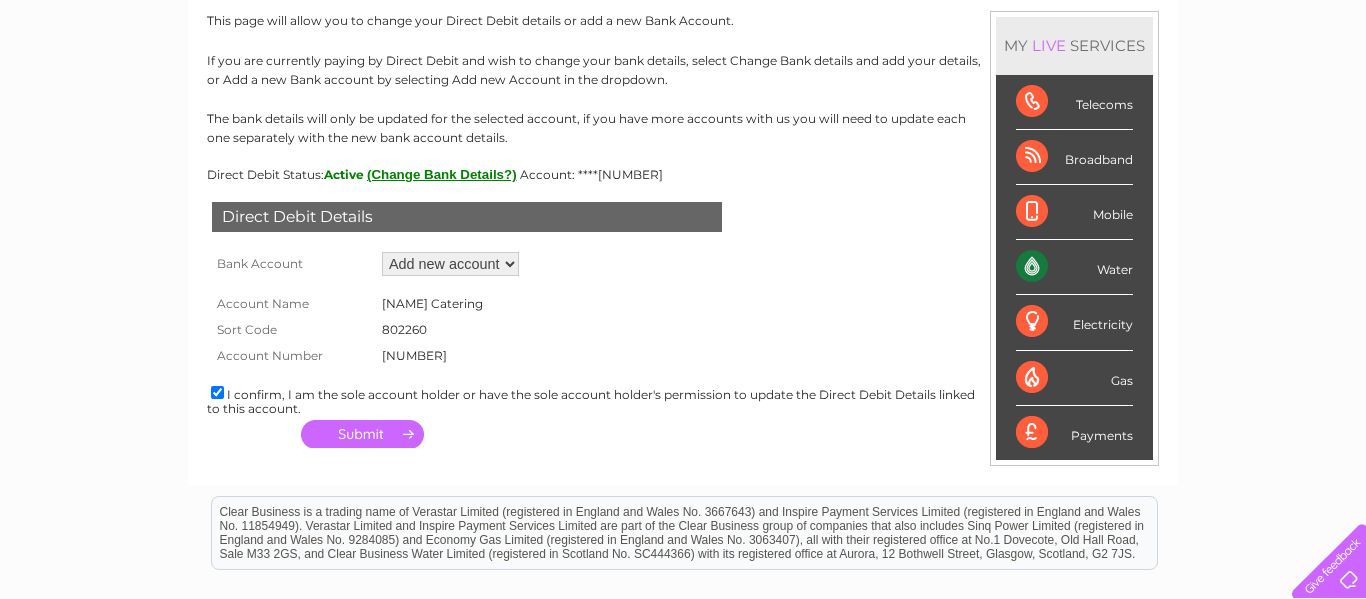 click on "Add new account
****4167
****5603
****5603" at bounding box center [450, 264] 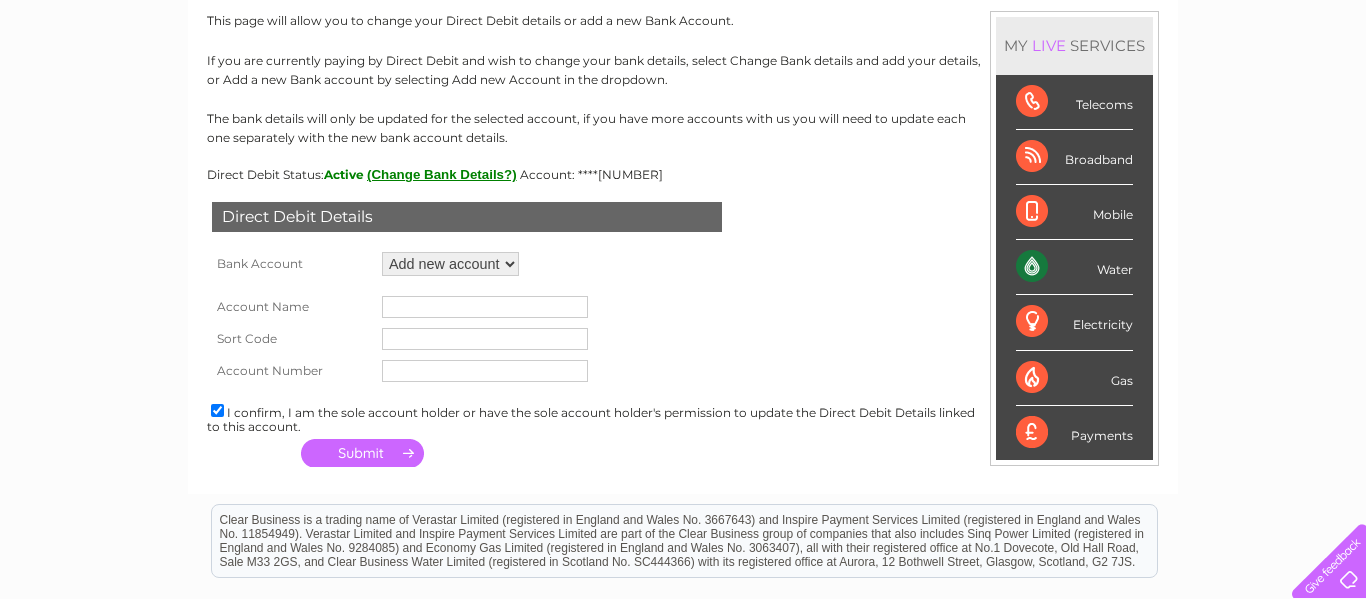click at bounding box center [485, 307] 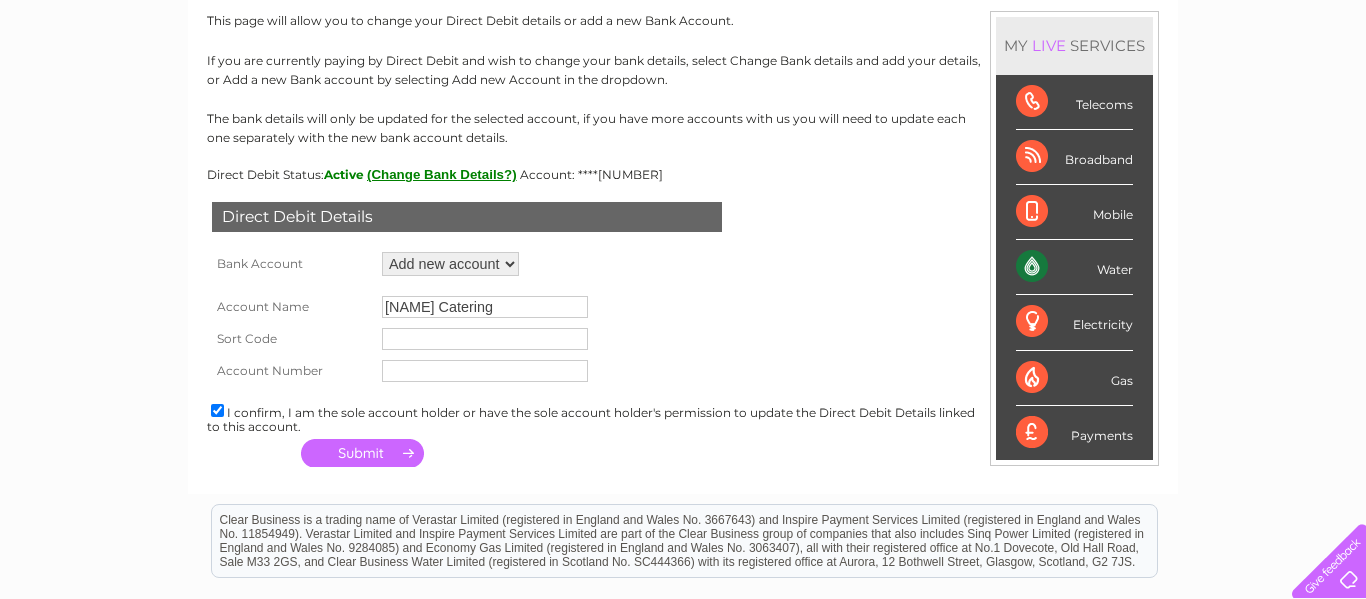 type on "leefitz catering" 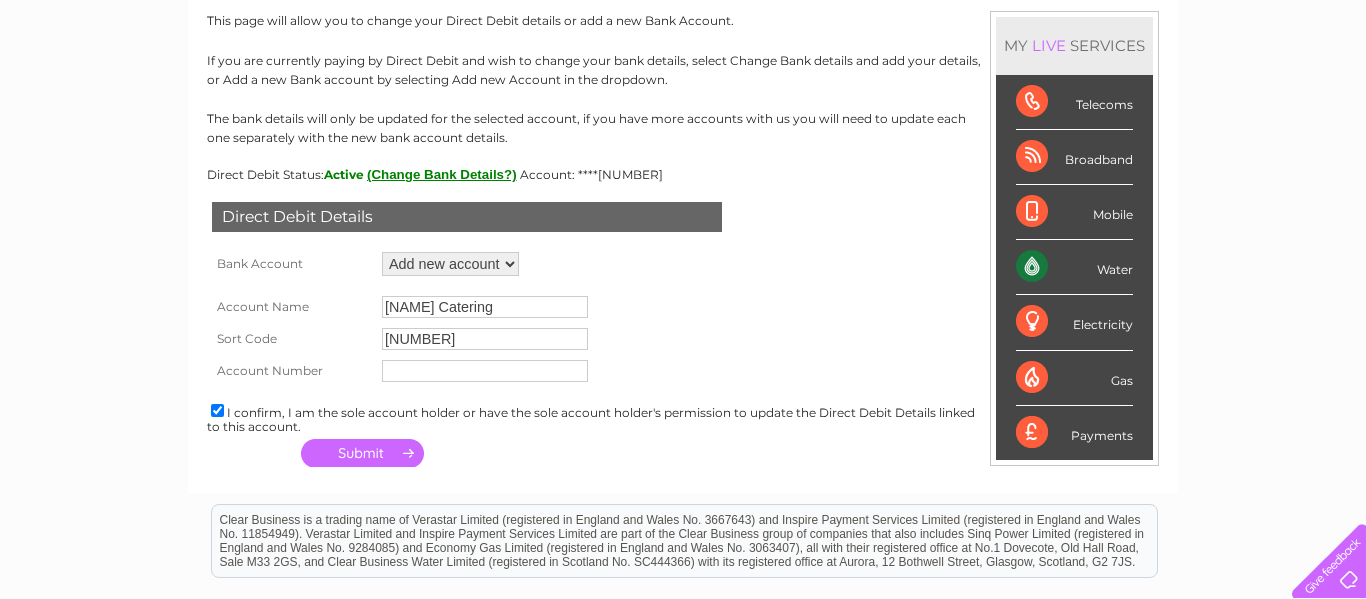 type on "00675197" 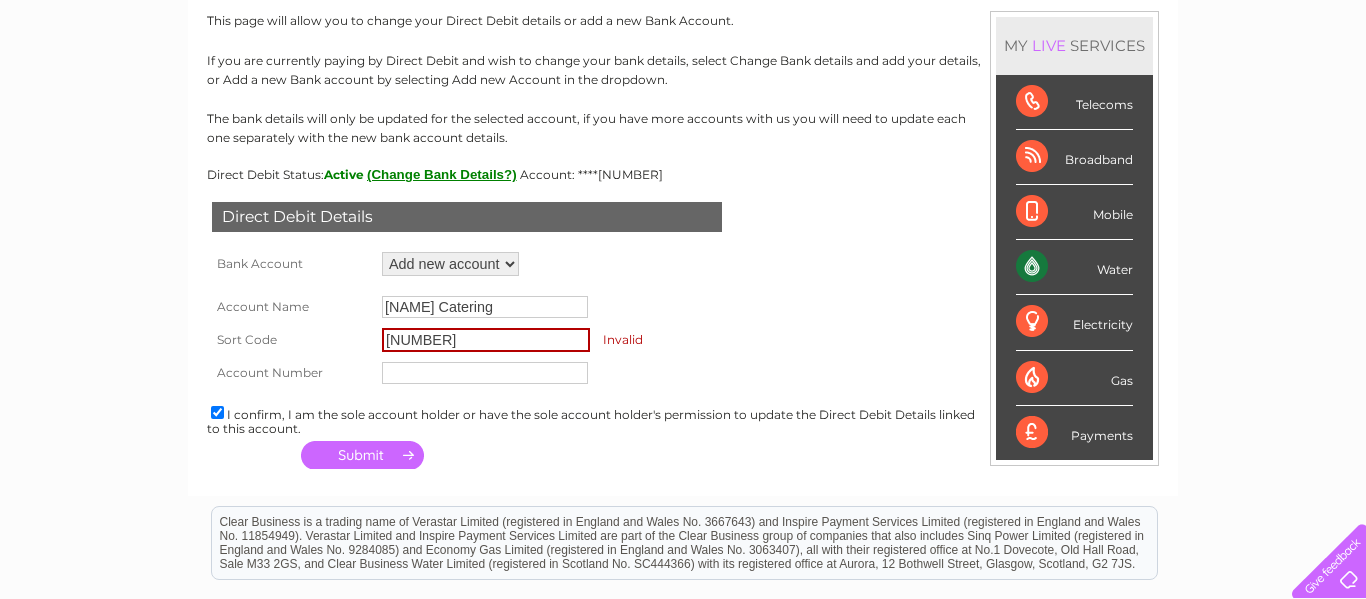 drag, startPoint x: 443, startPoint y: 339, endPoint x: 300, endPoint y: 349, distance: 143.34923 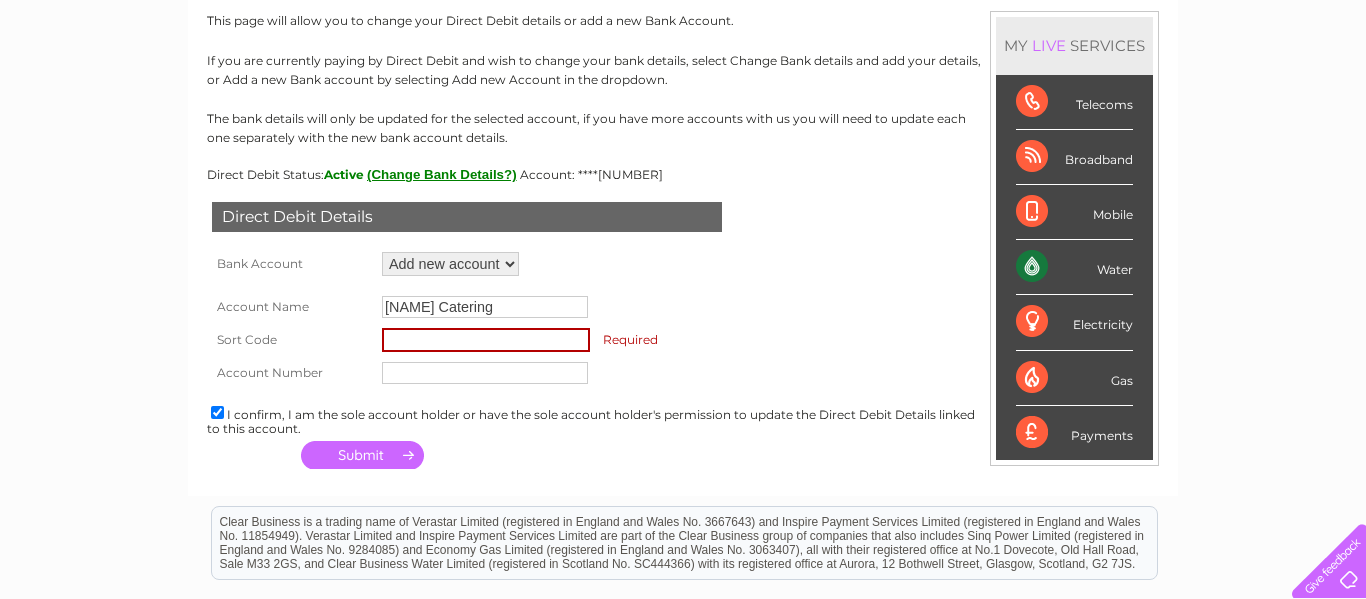 type 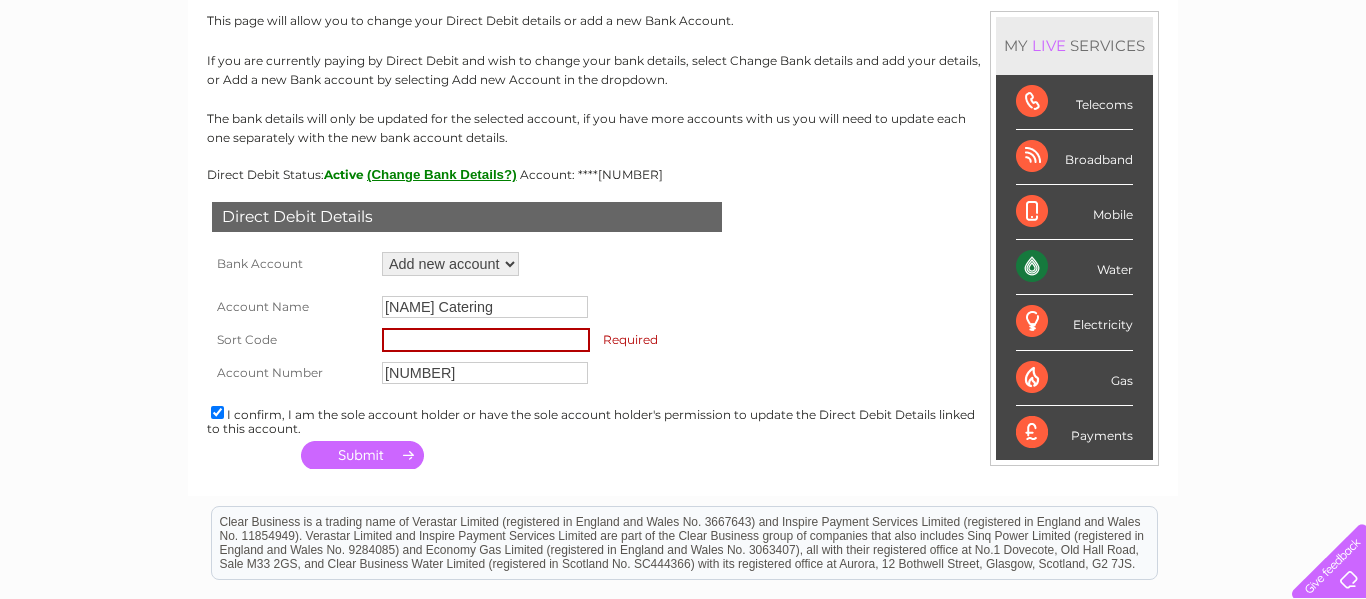 type on "00675197" 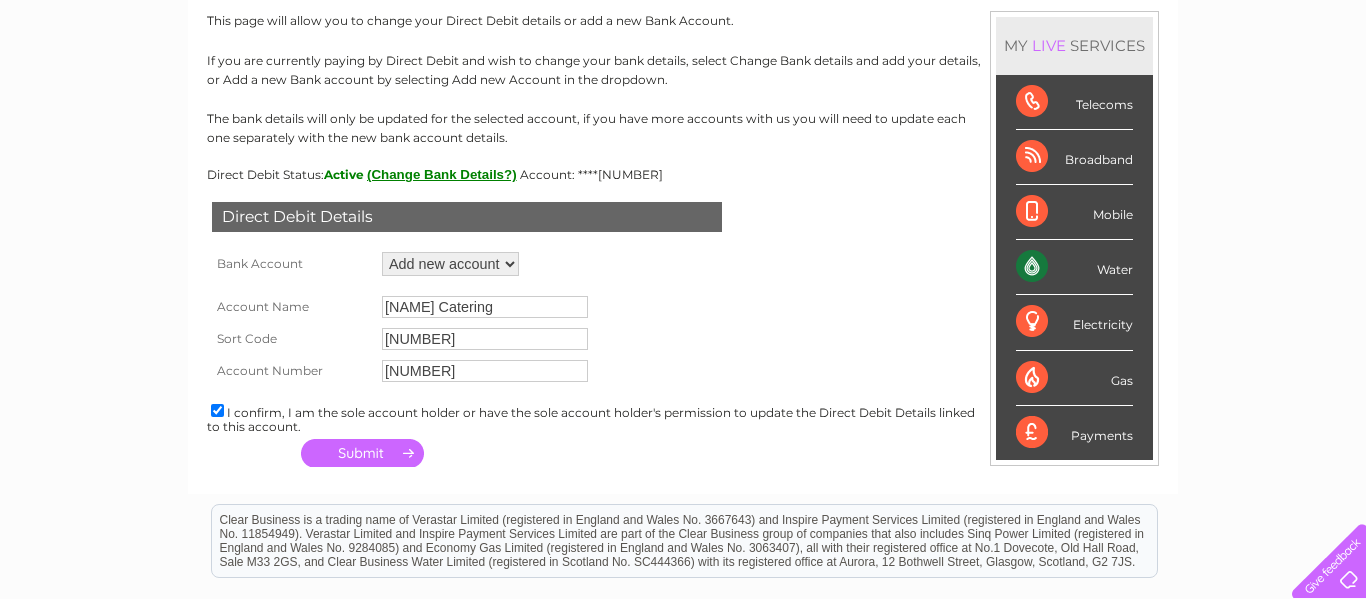 type on "831817" 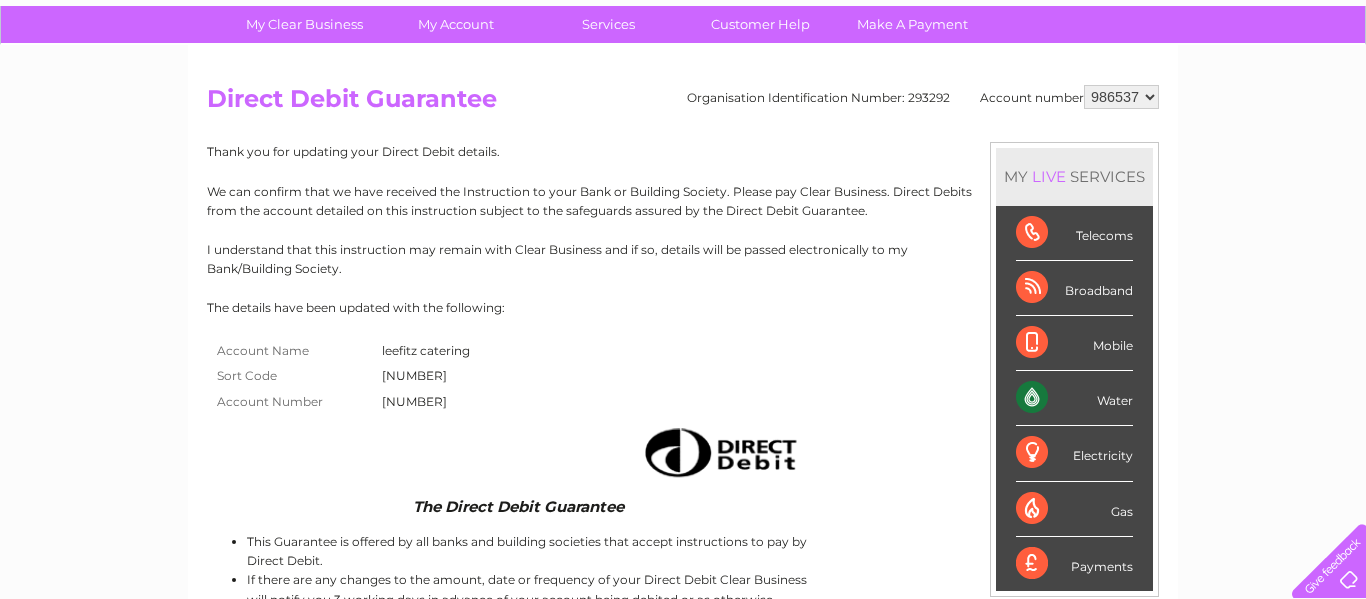 scroll, scrollTop: 0, scrollLeft: 0, axis: both 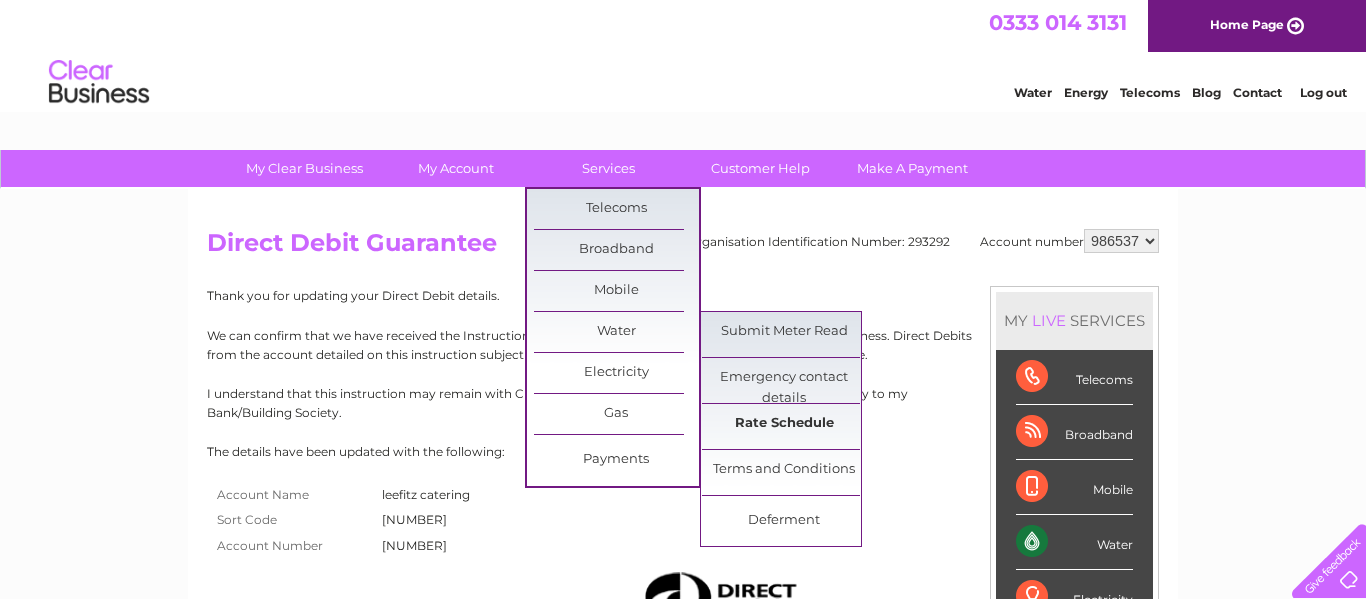 click on "Rate Schedule" at bounding box center [784, 424] 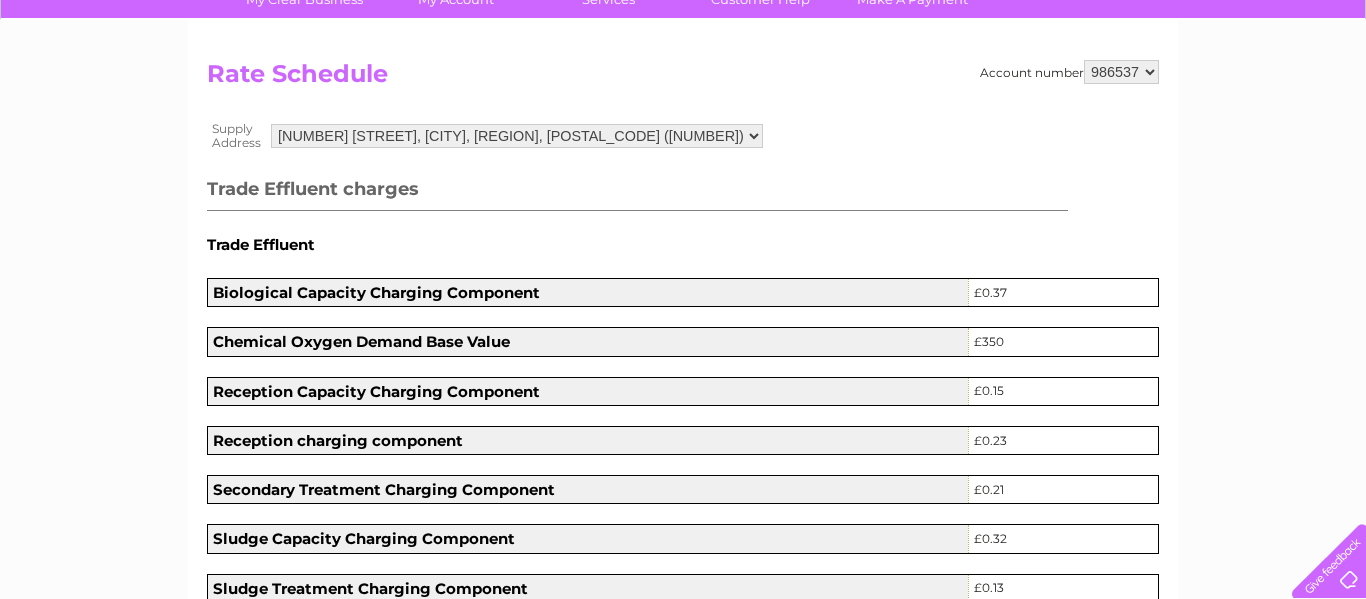 scroll, scrollTop: 0, scrollLeft: 0, axis: both 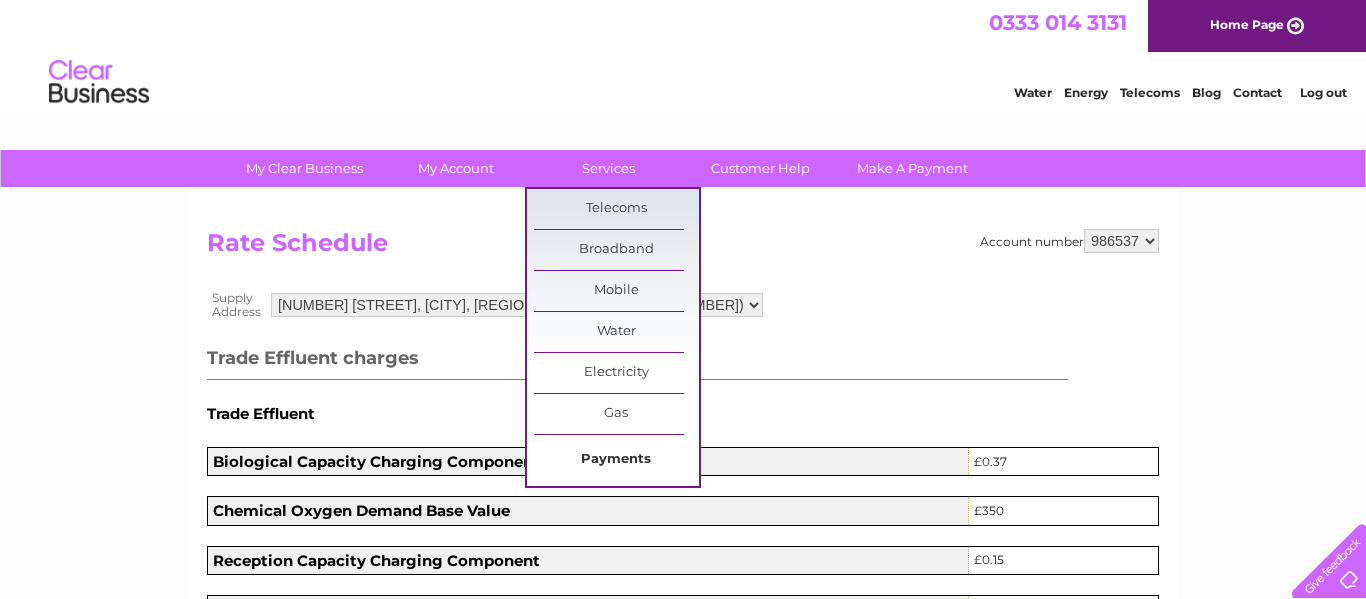 click on "Payments" at bounding box center [616, 460] 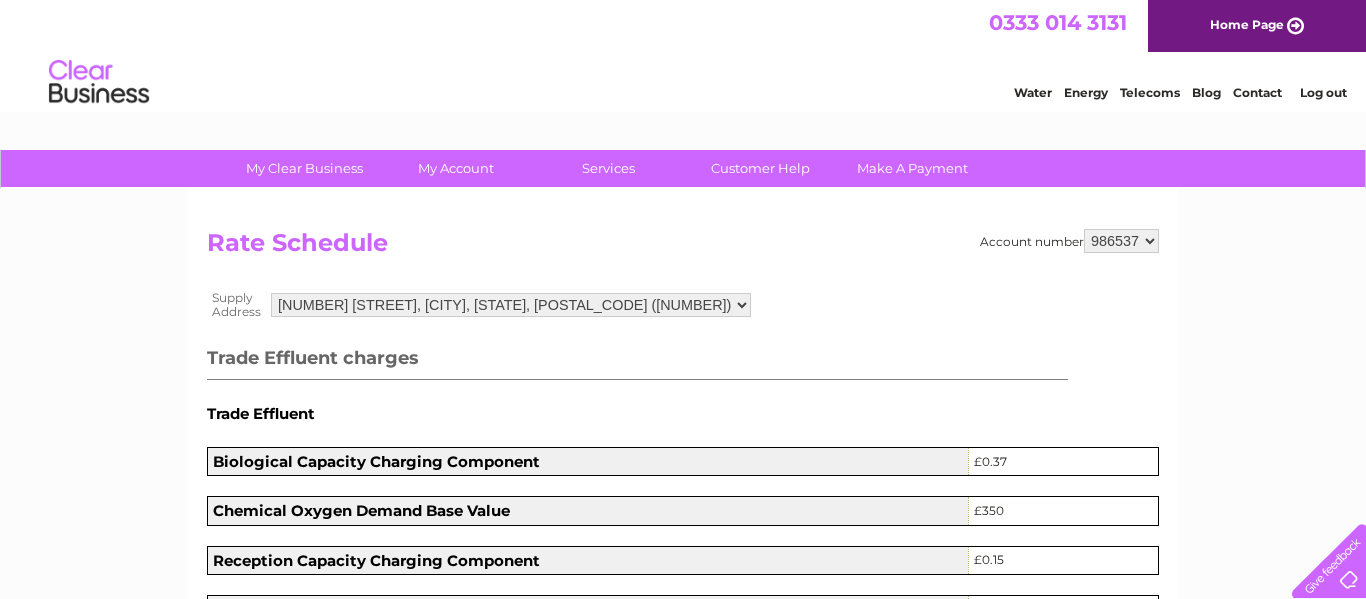 scroll, scrollTop: 0, scrollLeft: 0, axis: both 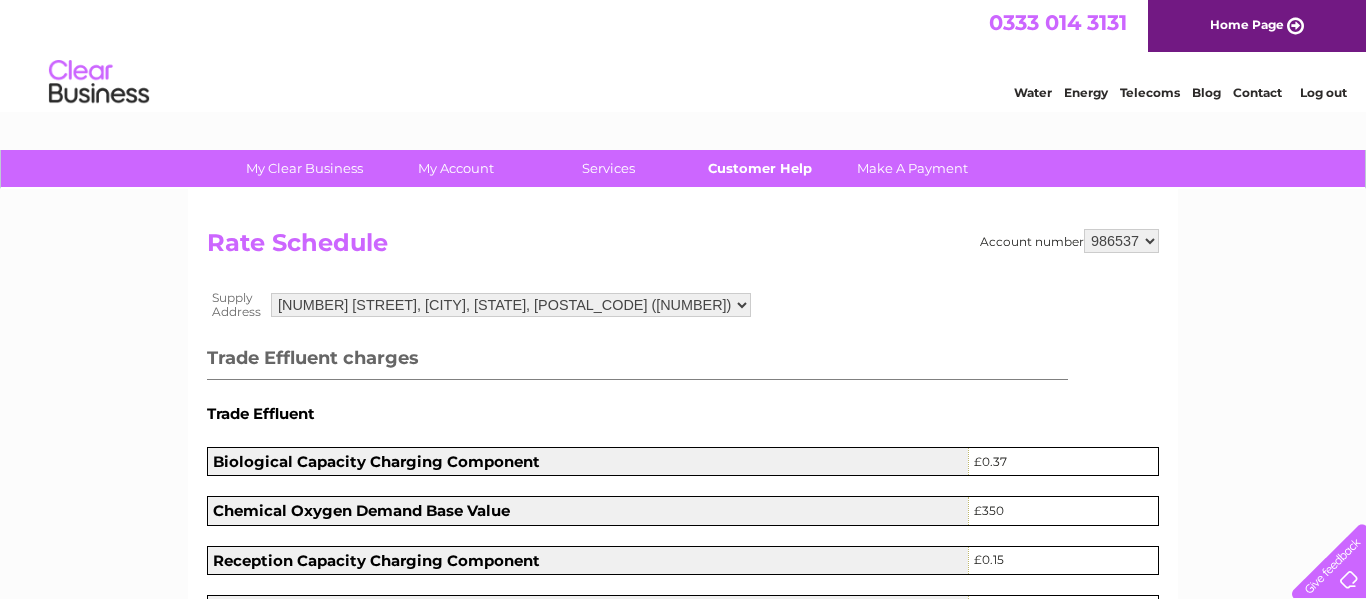 click on "Customer Help" at bounding box center [760, 168] 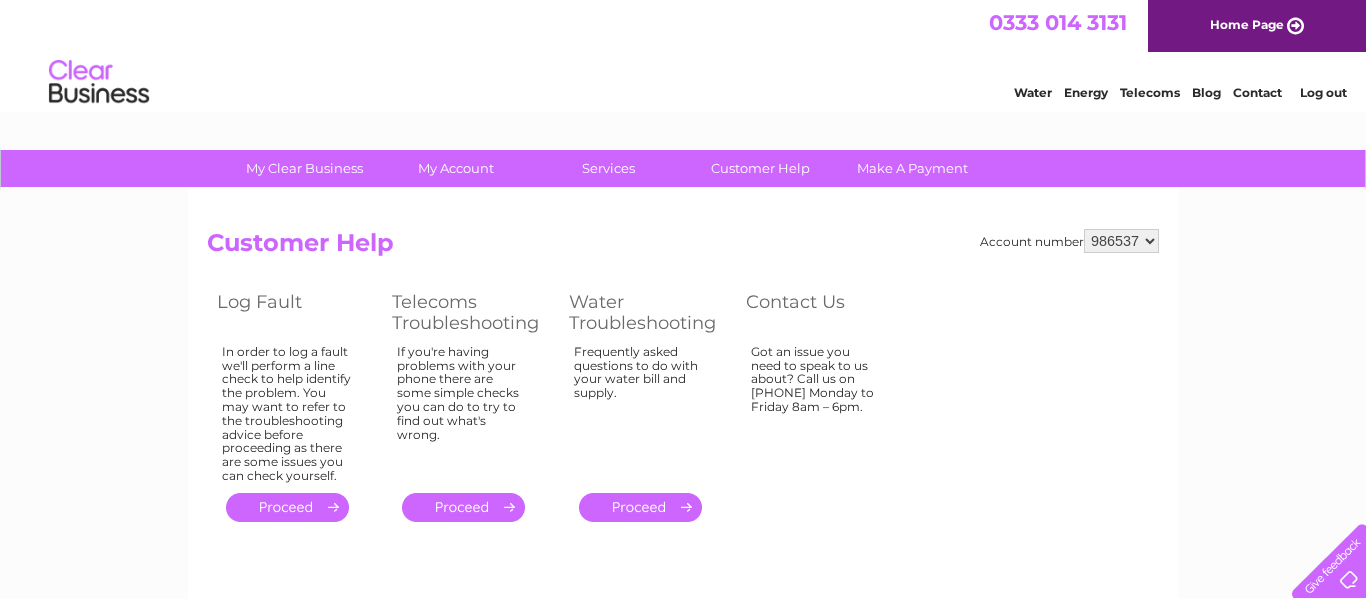 scroll, scrollTop: 0, scrollLeft: 0, axis: both 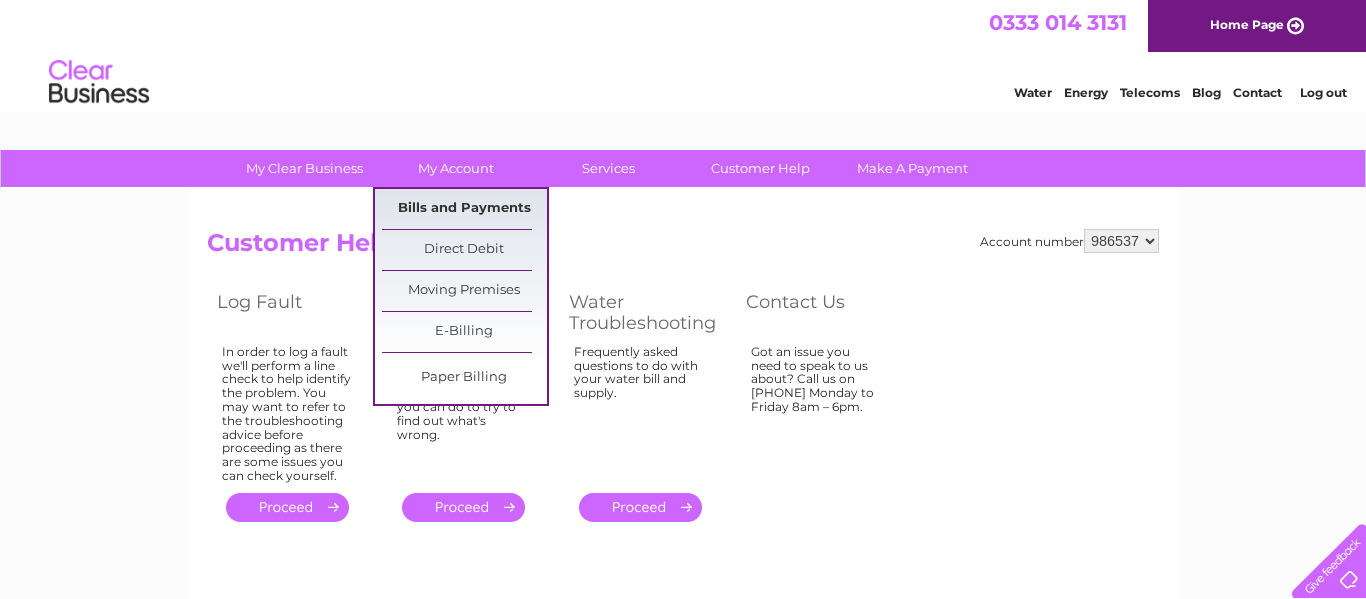 click on "Bills and Payments" at bounding box center [464, 209] 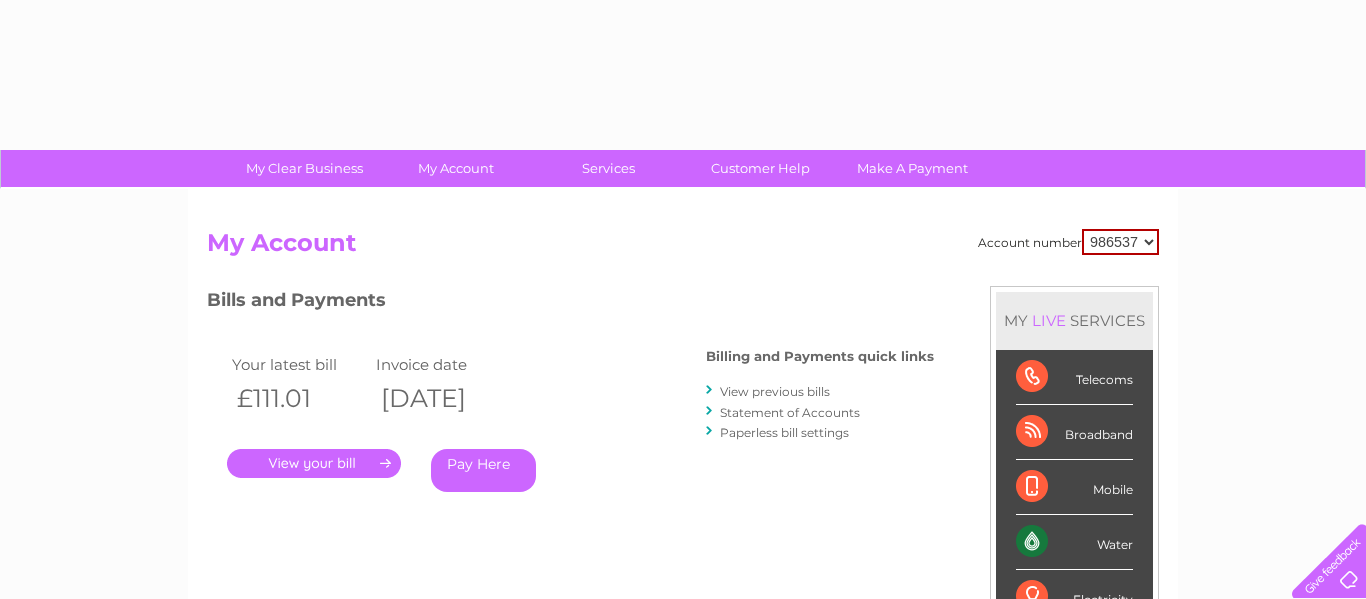 scroll, scrollTop: 41, scrollLeft: 0, axis: vertical 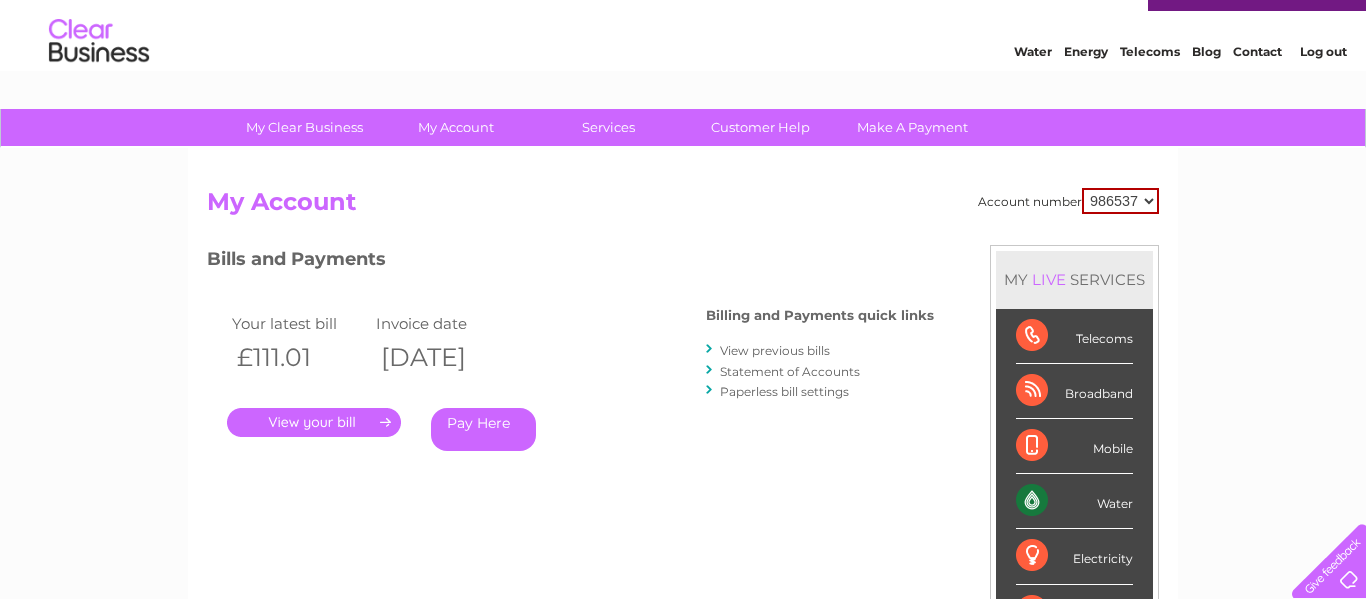 click on "." at bounding box center (314, 422) 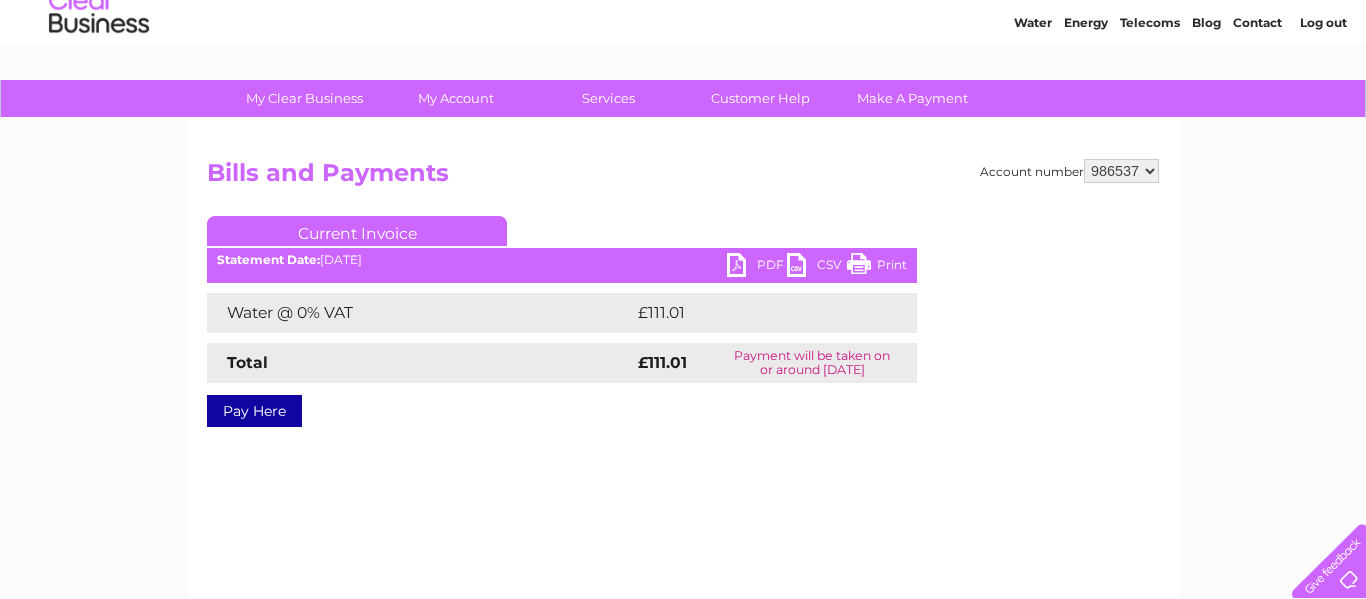 scroll, scrollTop: 71, scrollLeft: 0, axis: vertical 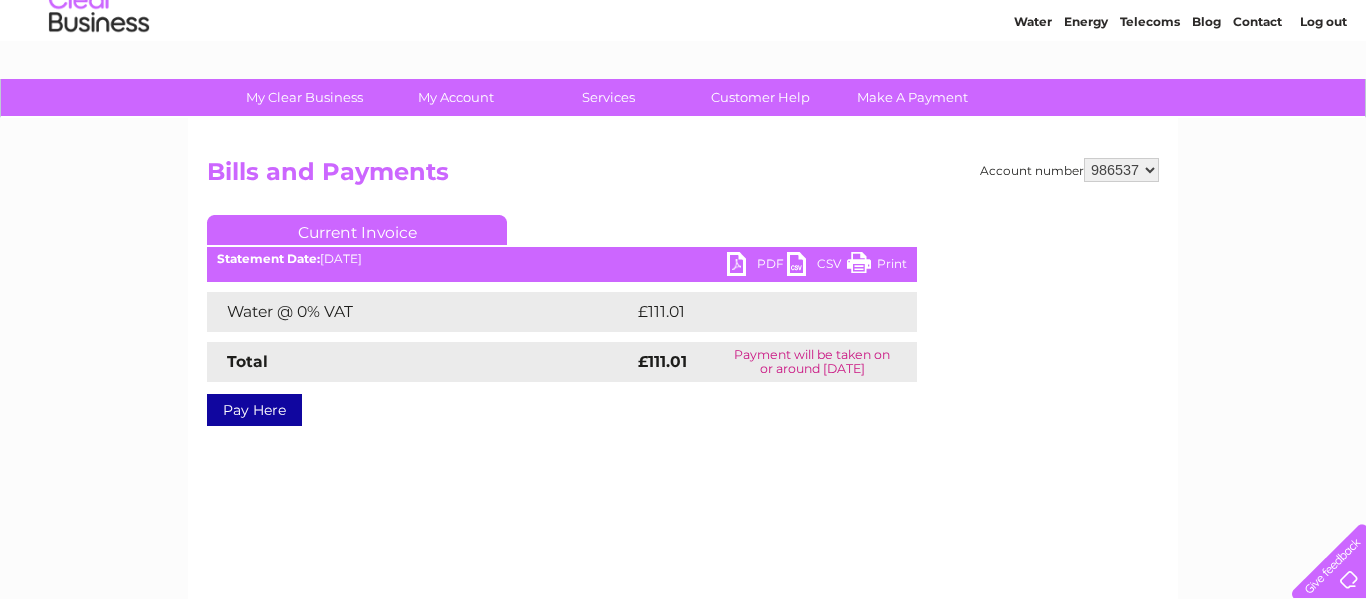 click on "PDF" at bounding box center (757, 266) 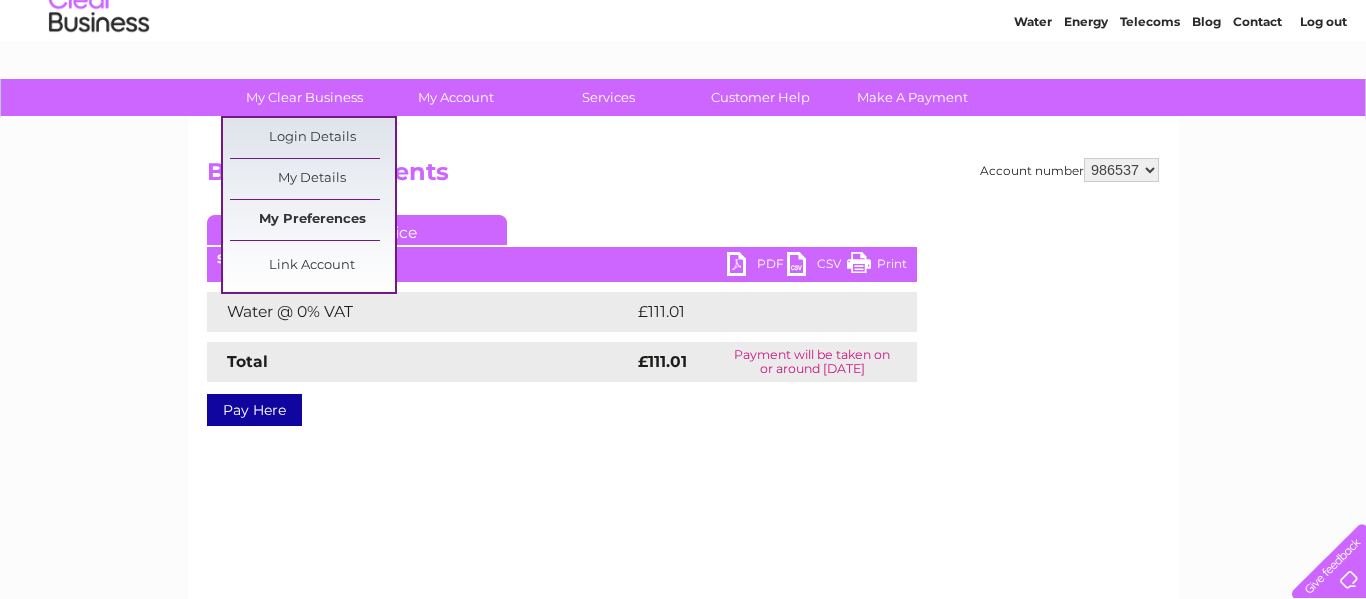 click on "My Preferences" at bounding box center [312, 220] 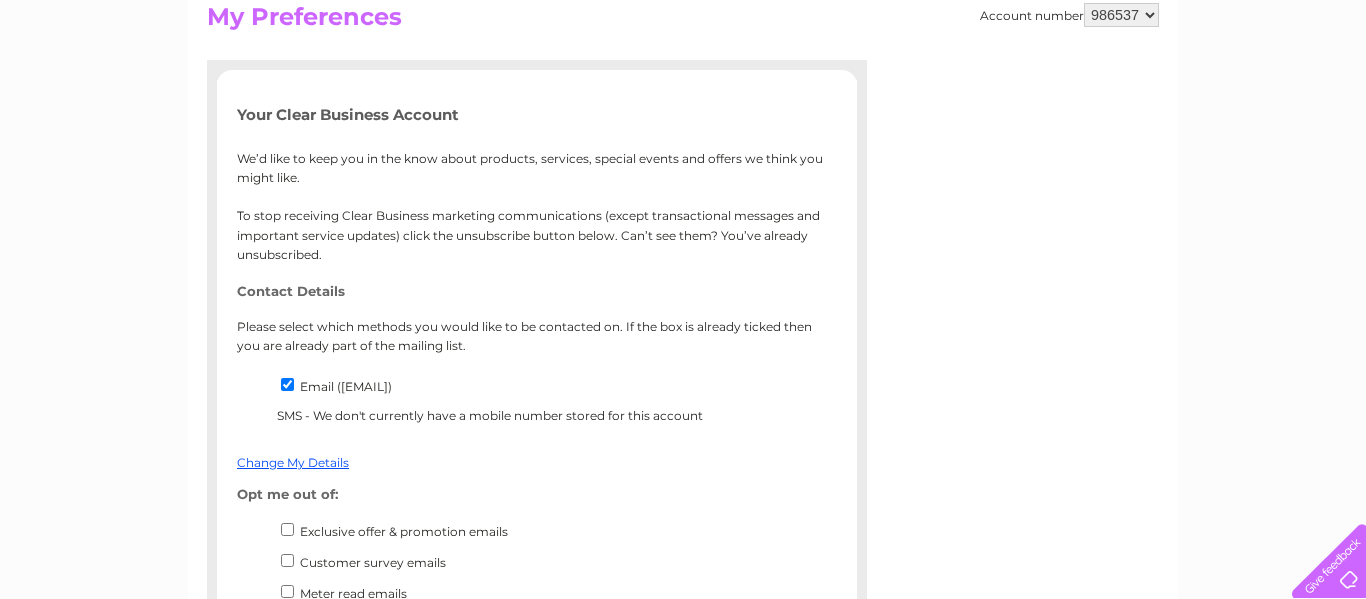 scroll, scrollTop: 217, scrollLeft: 0, axis: vertical 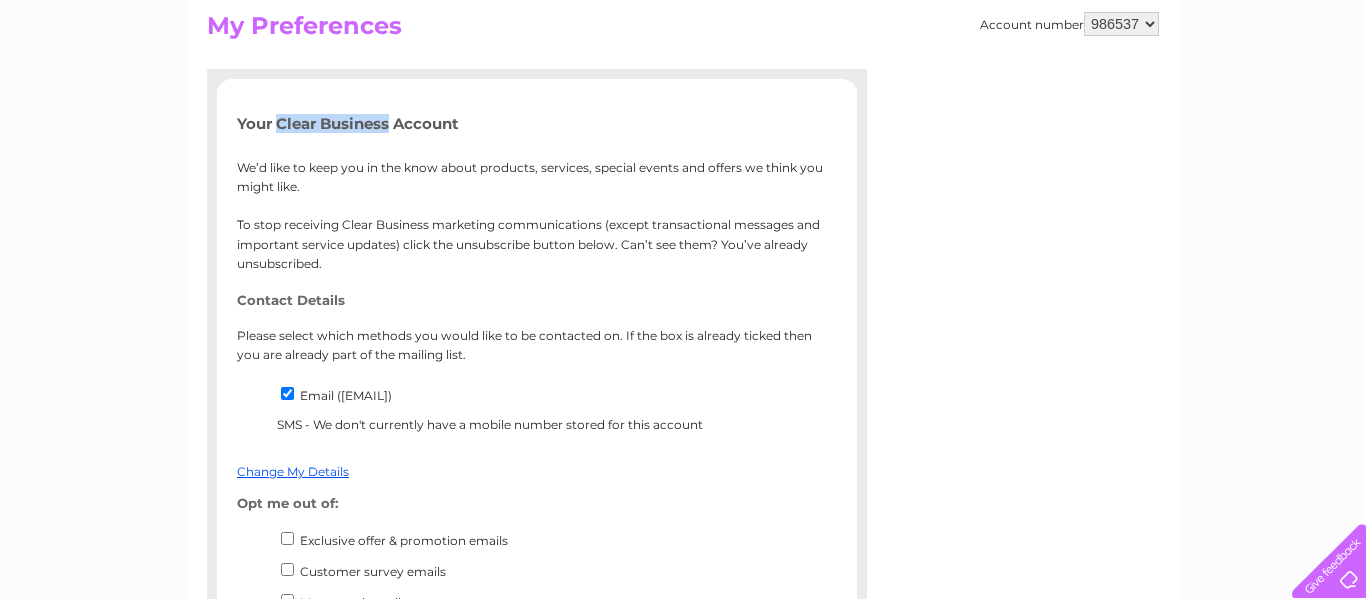 drag, startPoint x: 281, startPoint y: 121, endPoint x: 384, endPoint y: 124, distance: 103.04368 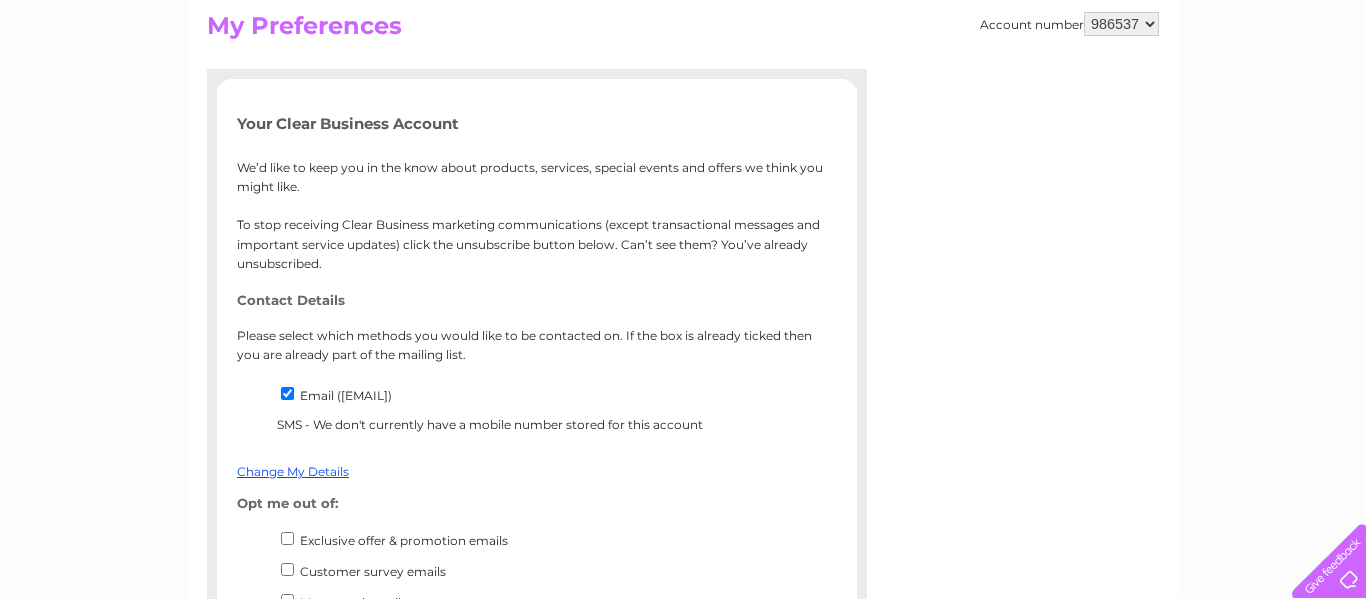 click on "Your Clear Business Account
We’d like to keep you in the know about products, services, special events and offers we think you might like.
To stop receiving Clear Business marketing communications (except transactional messages and important service updates)
click the unsubscribe button below. Can’t see them? You’ve already unsubscribed.
Contact Details
Please select which methods you would like to be contacted on. If the box is already ticked then you are already part of the mailing list.
Email ([EMAIL])
SMS - We don't currently have a mobile number stored for this account" at bounding box center (537, 383) 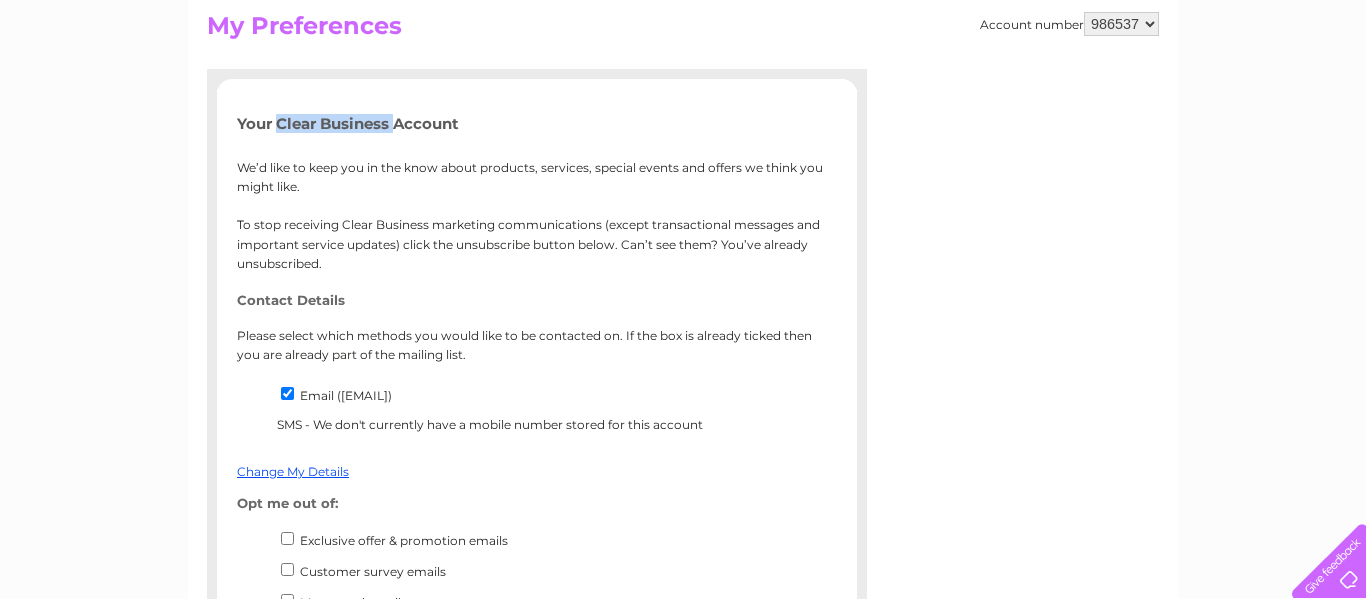 drag, startPoint x: 282, startPoint y: 124, endPoint x: 391, endPoint y: 121, distance: 109.041275 